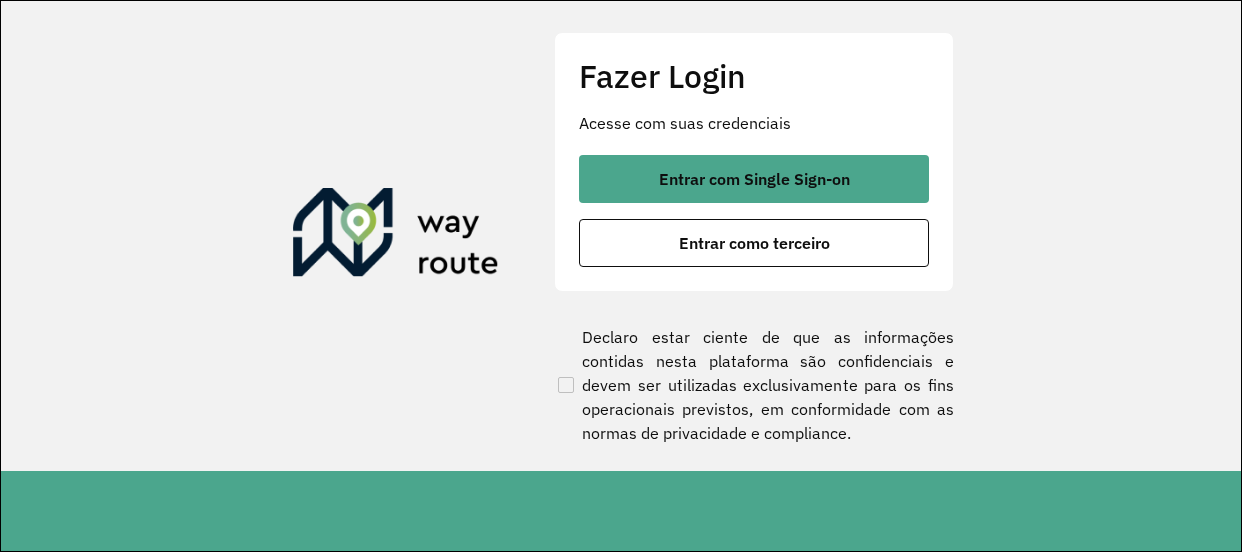 scroll, scrollTop: 0, scrollLeft: 0, axis: both 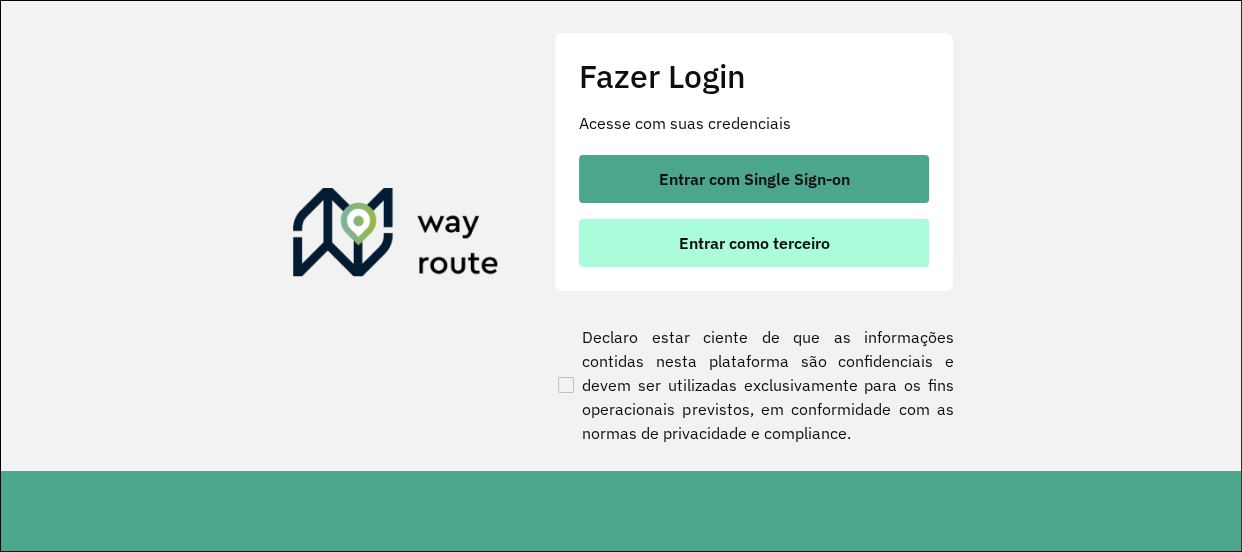 click on "Entrar como terceiro" at bounding box center [754, 243] 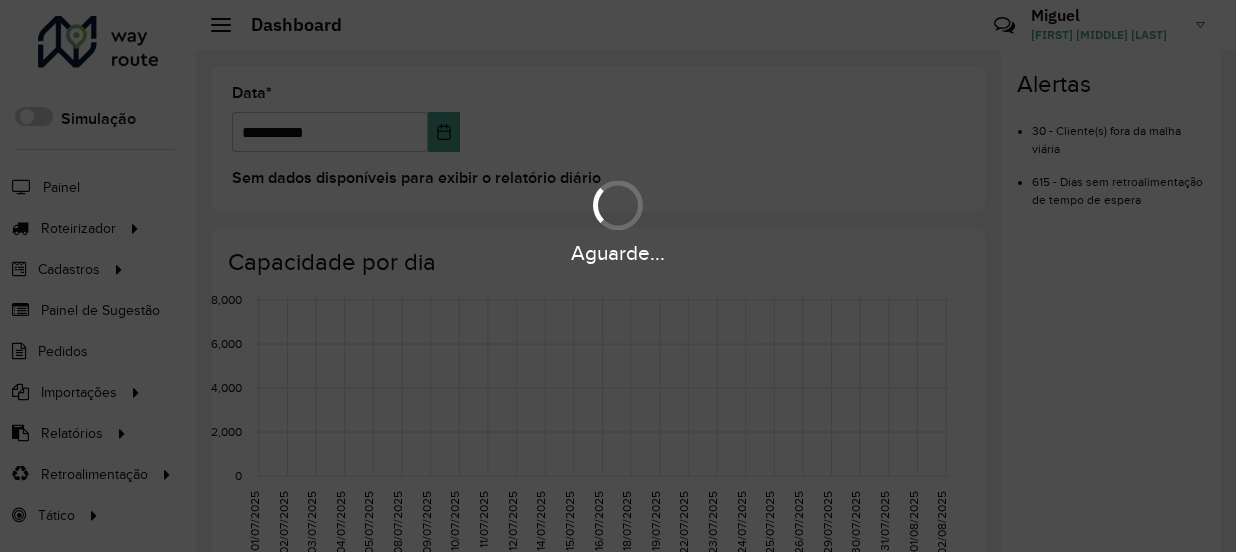 scroll, scrollTop: 0, scrollLeft: 0, axis: both 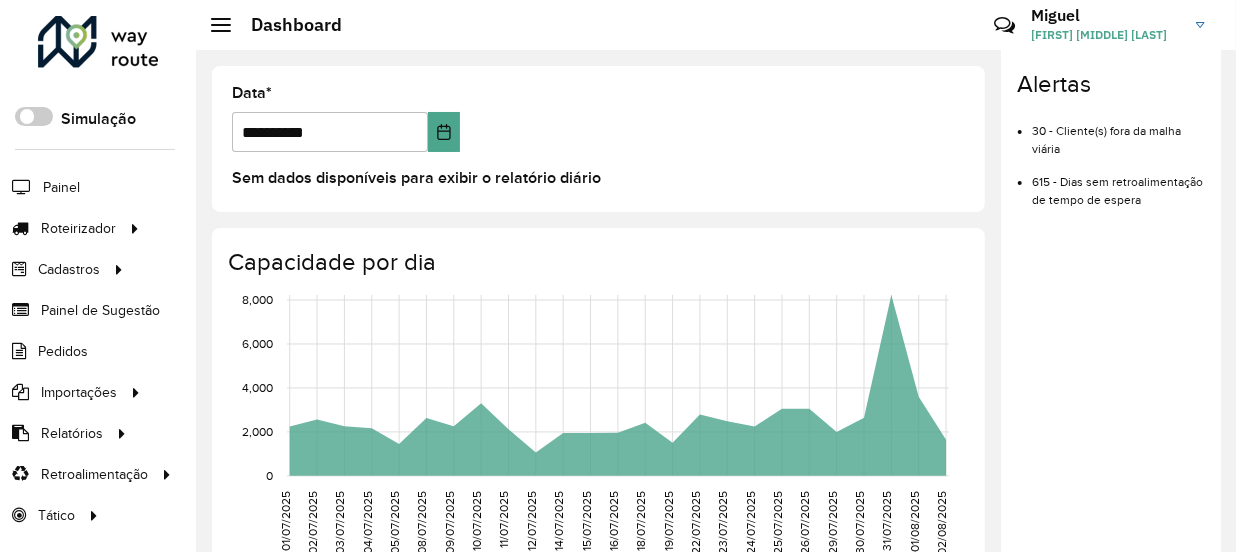 click on "**********" 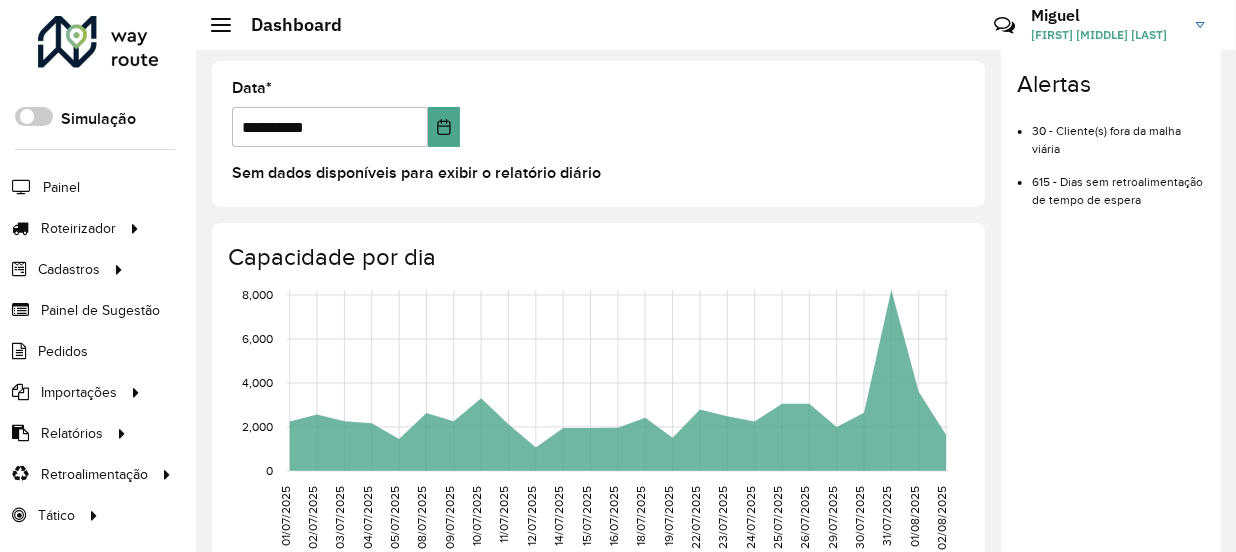 scroll, scrollTop: 0, scrollLeft: 0, axis: both 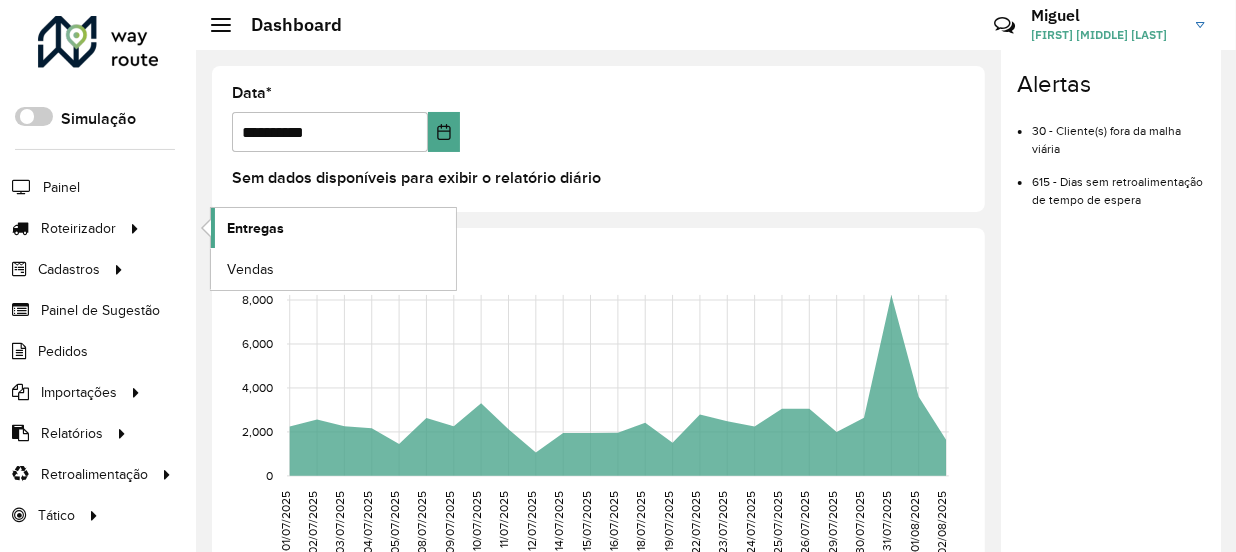 click on "Entregas" 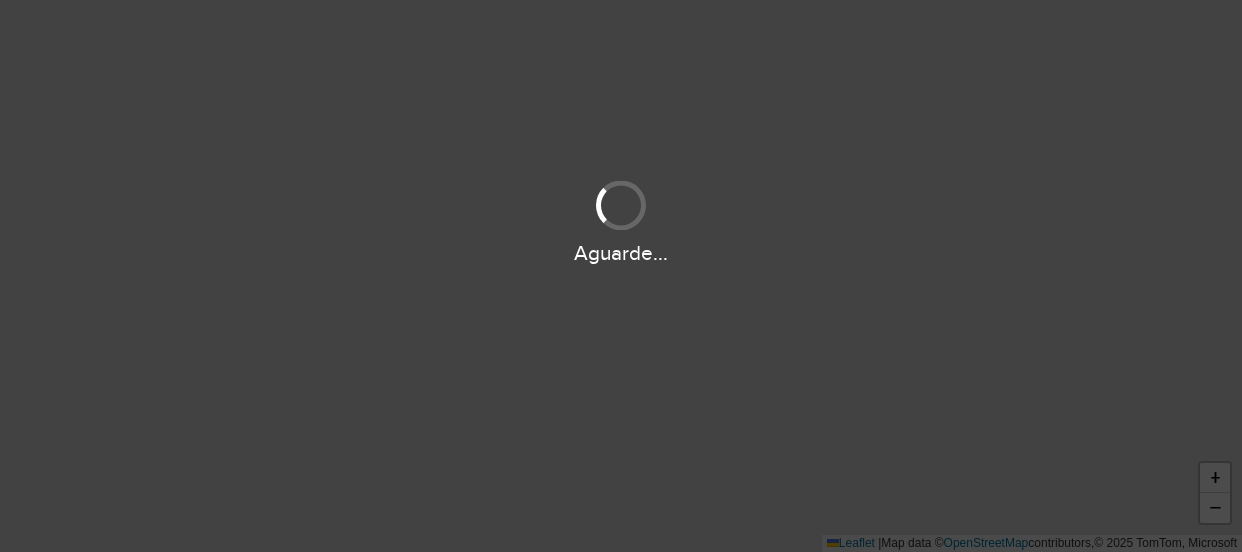 scroll, scrollTop: 0, scrollLeft: 0, axis: both 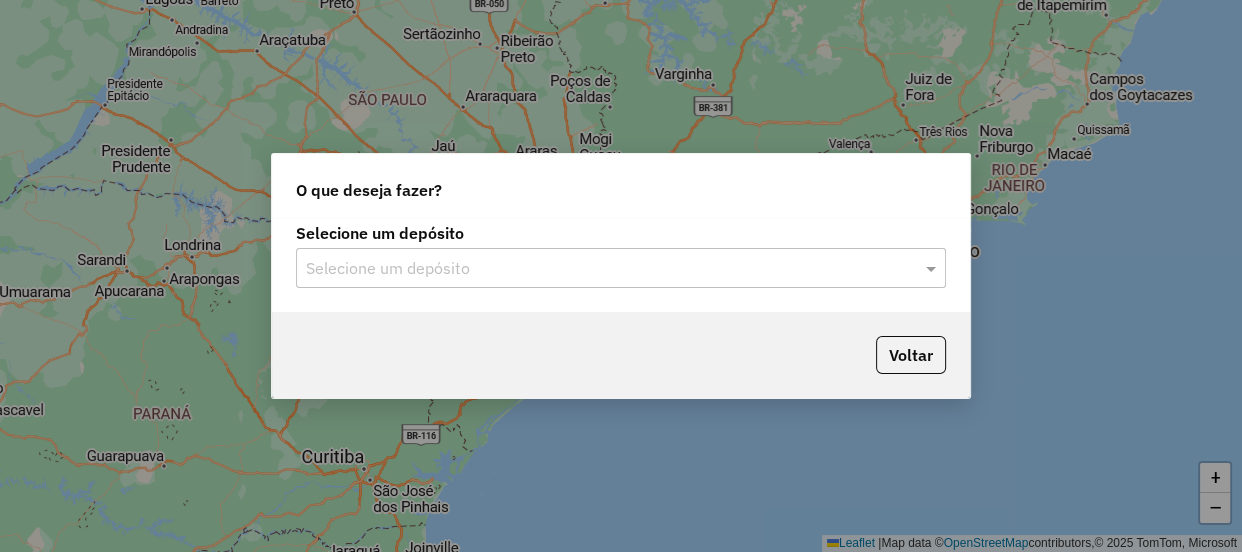click 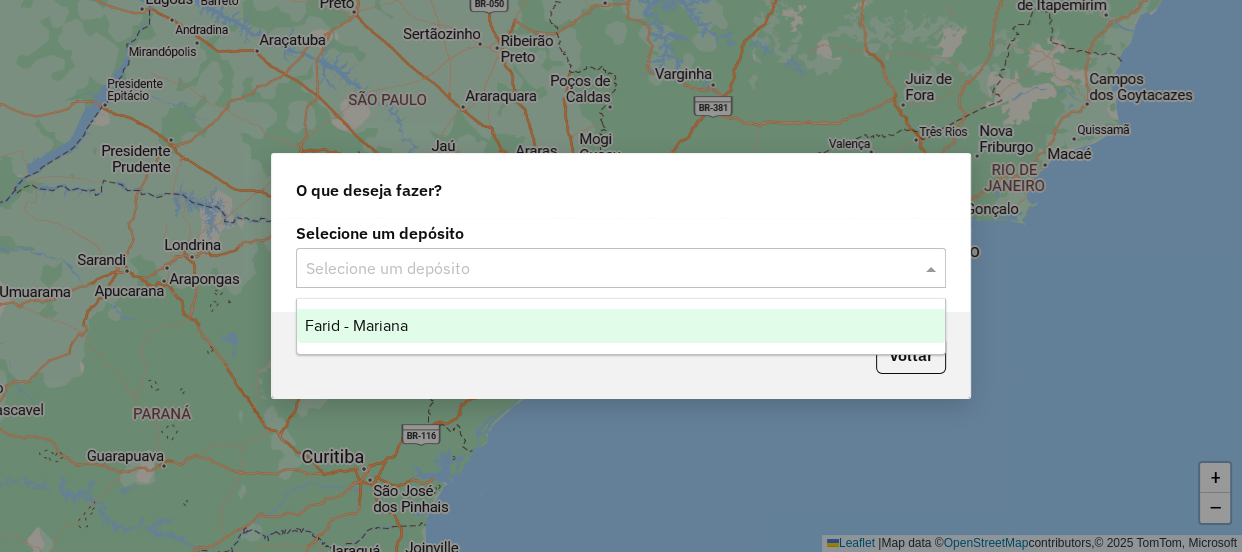 click on "Farid - Mariana" at bounding box center [621, 326] 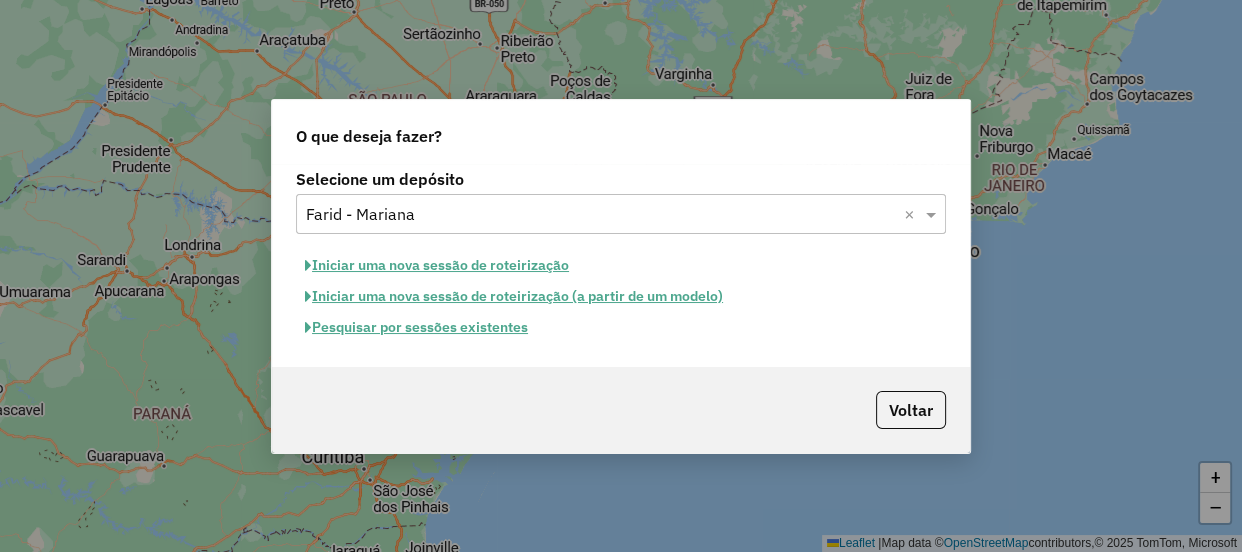 click on "Pesquisar por sessões existentes" 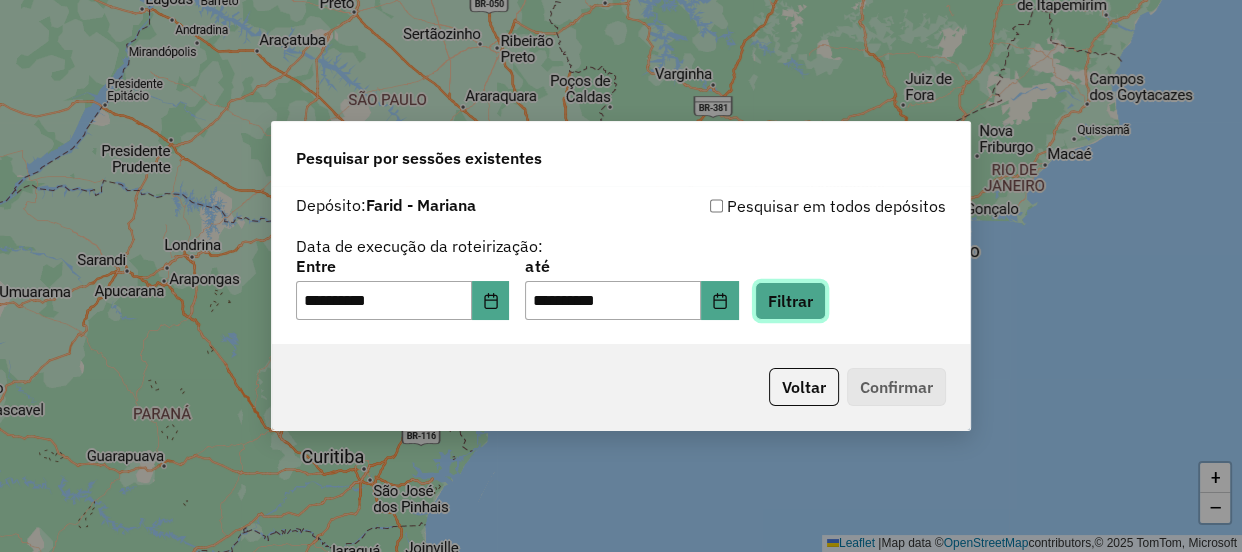 click on "Filtrar" 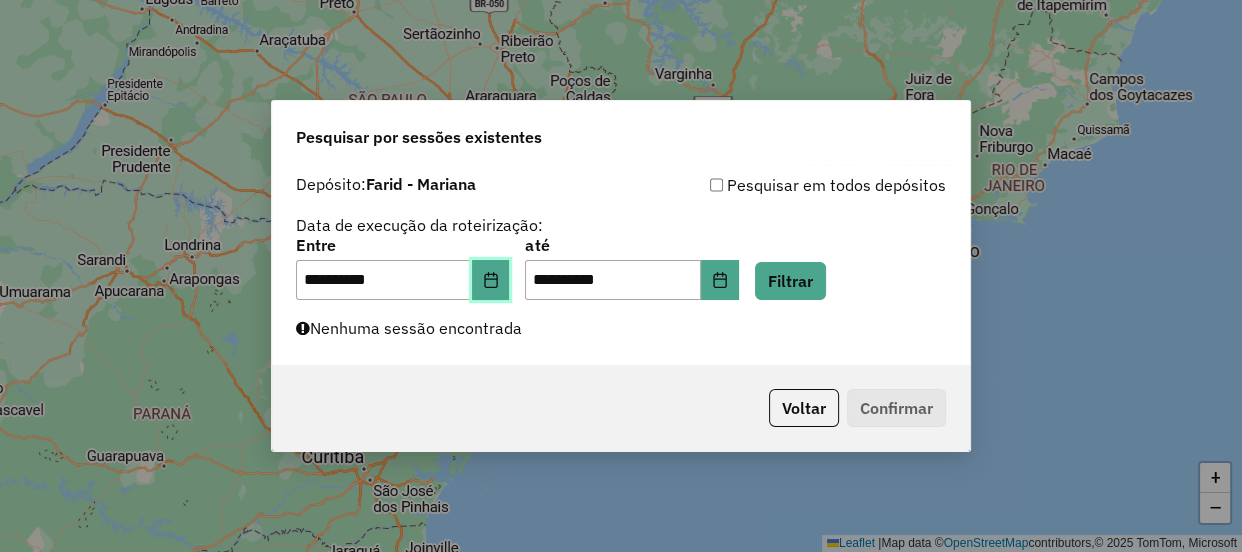 click at bounding box center (491, 280) 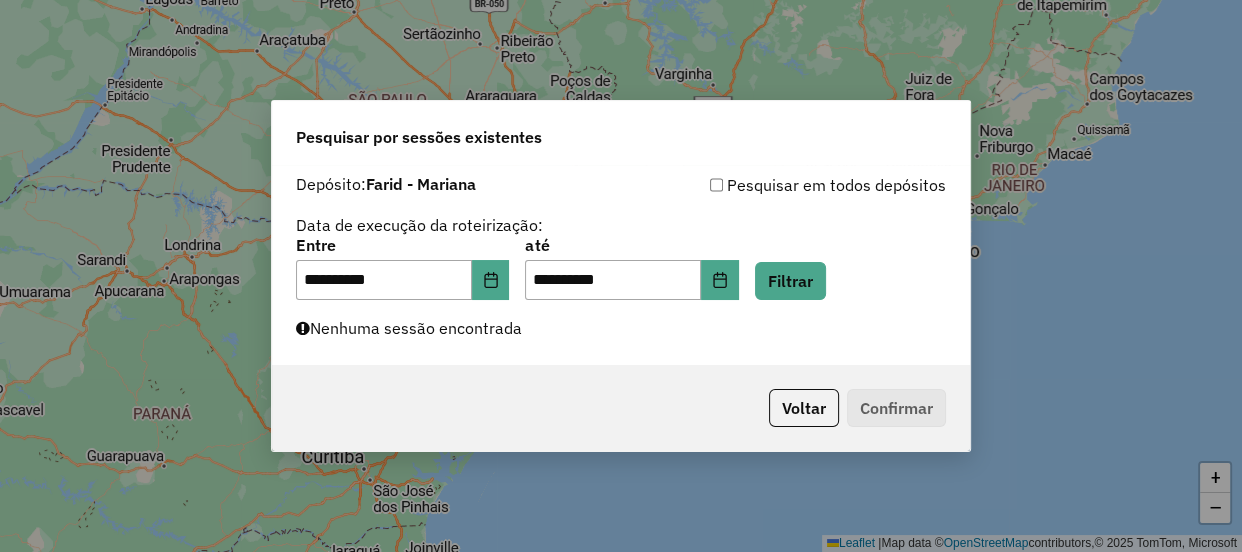 click on "**********" 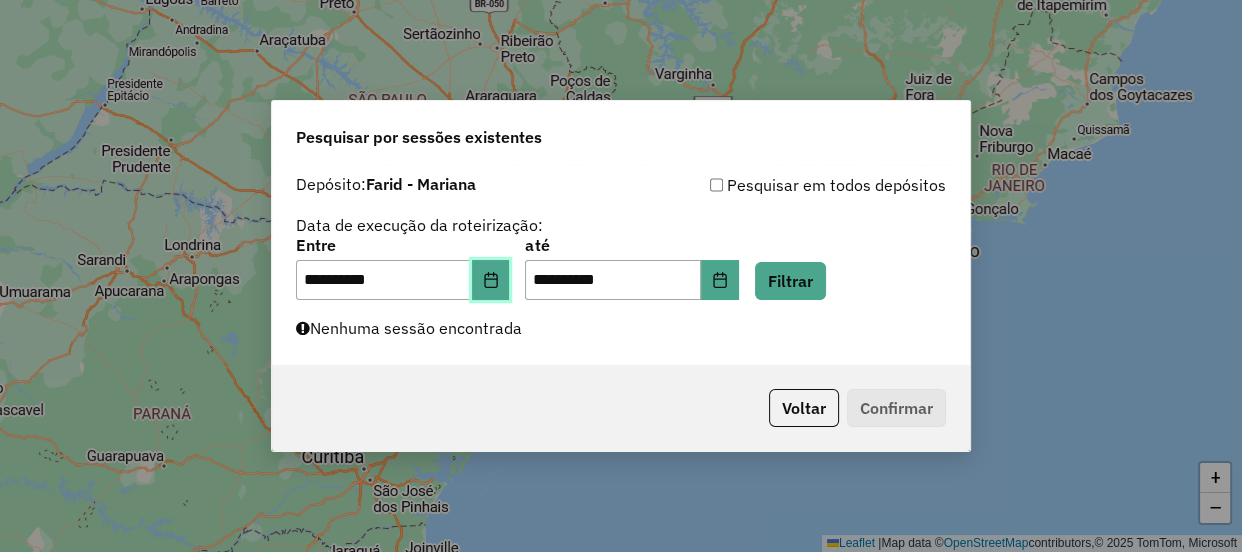 click at bounding box center (491, 280) 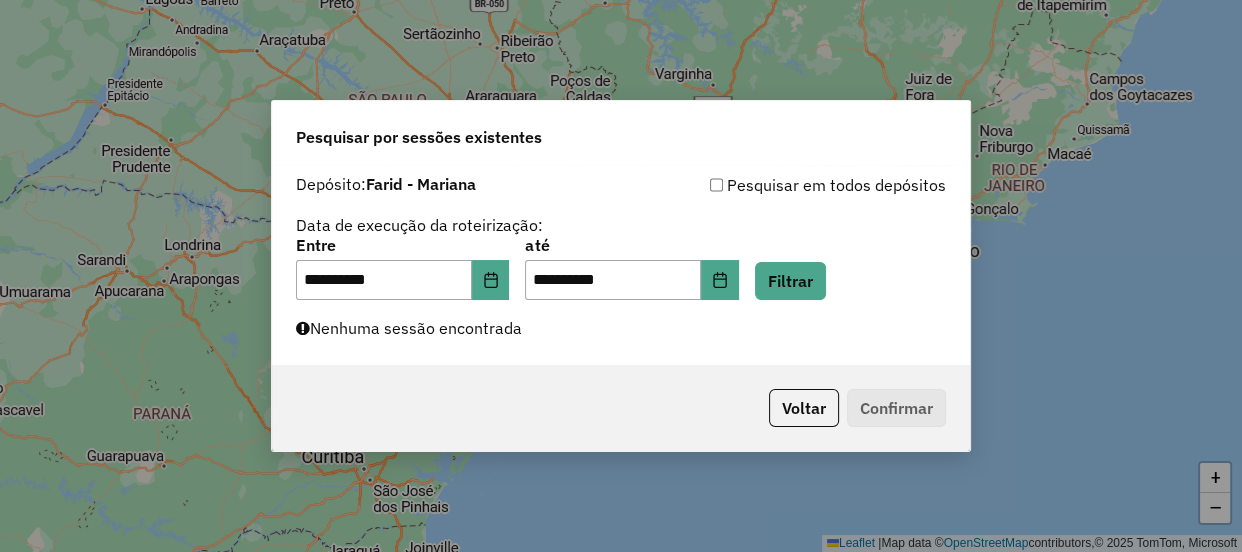 click on "**********" 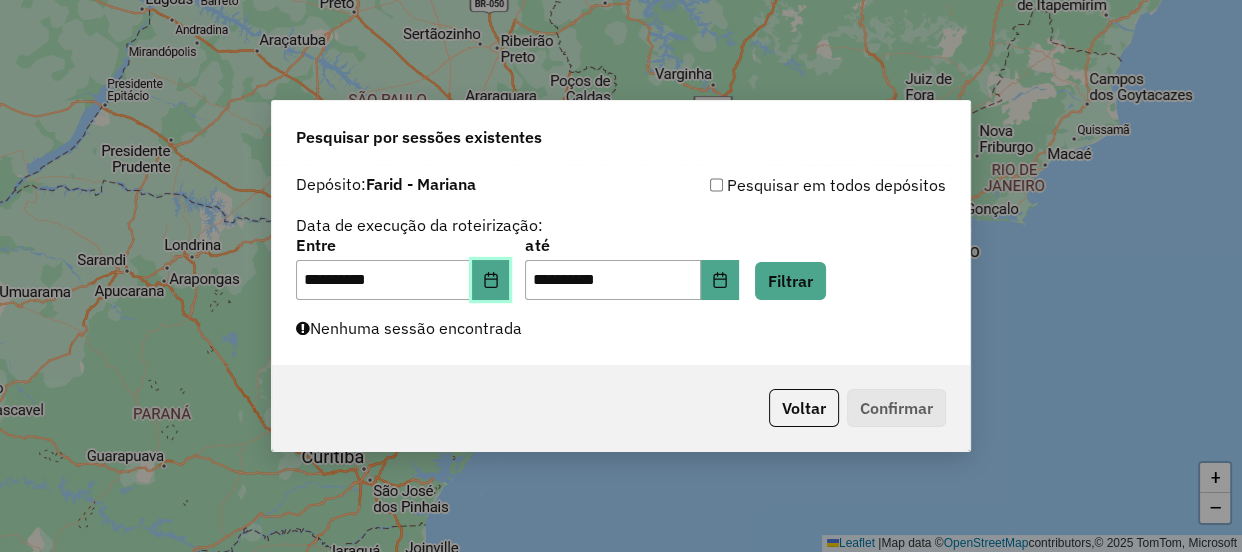 click 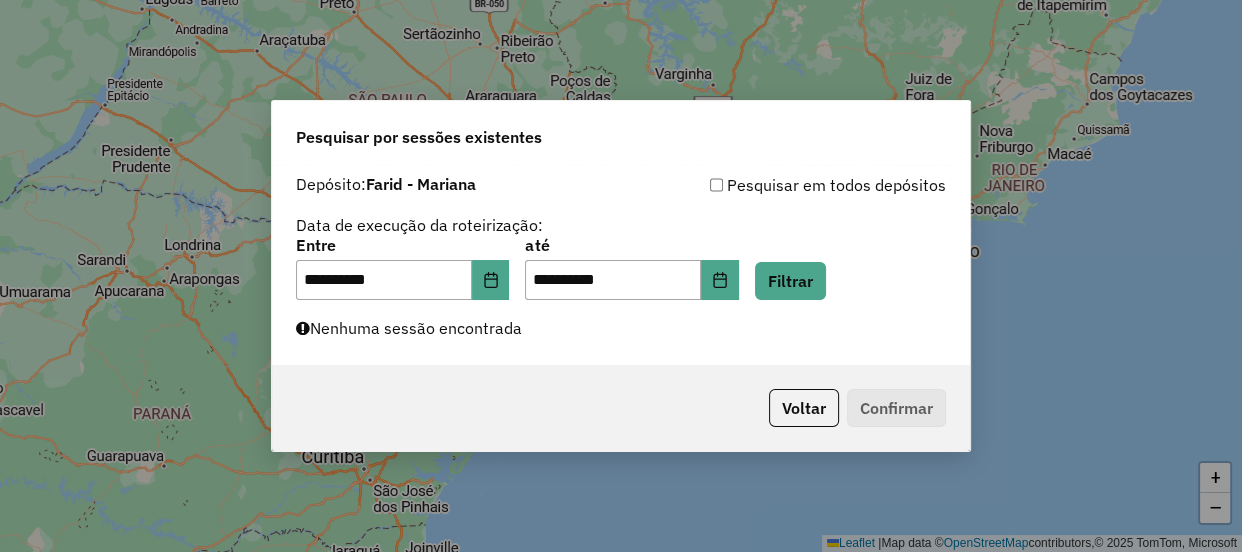 click on "Pesquisar por sessões existentes" 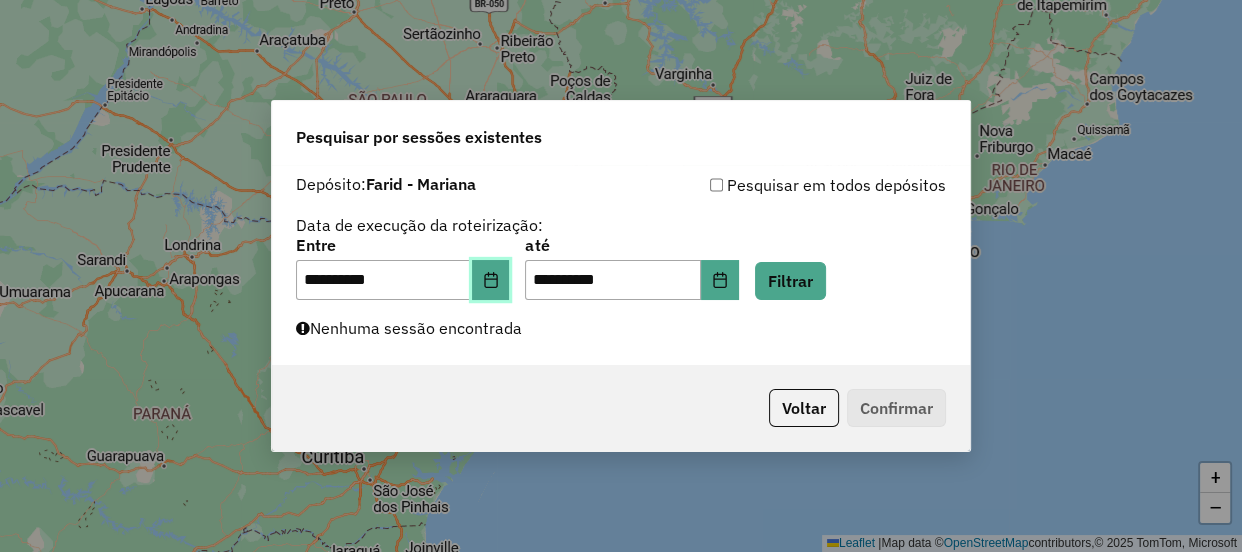 click at bounding box center [491, 280] 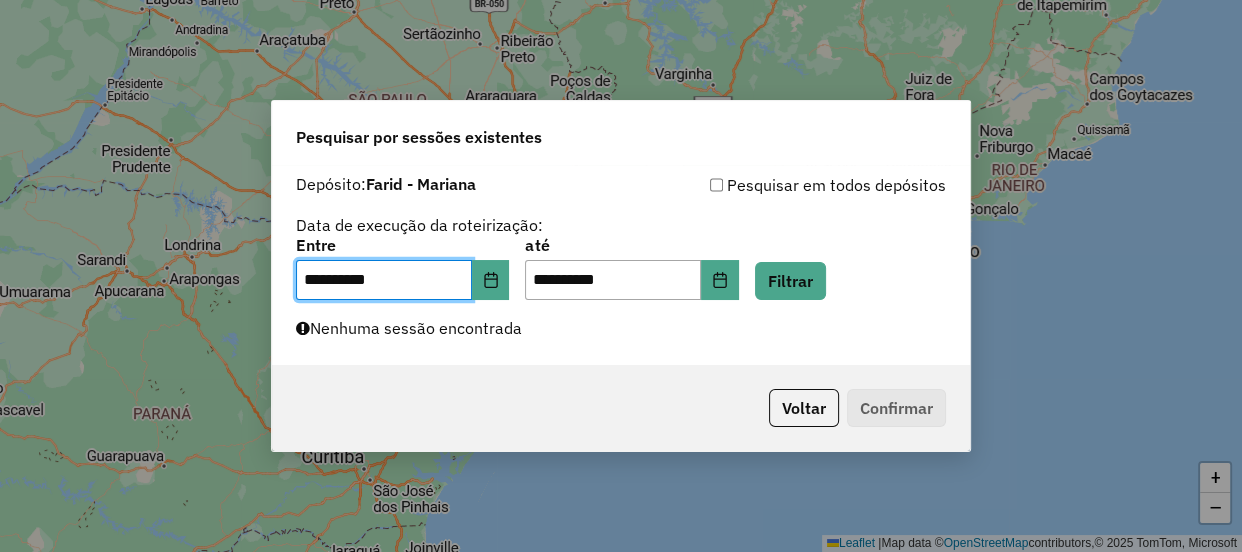 click on "Pesquisar por sessões existentes" 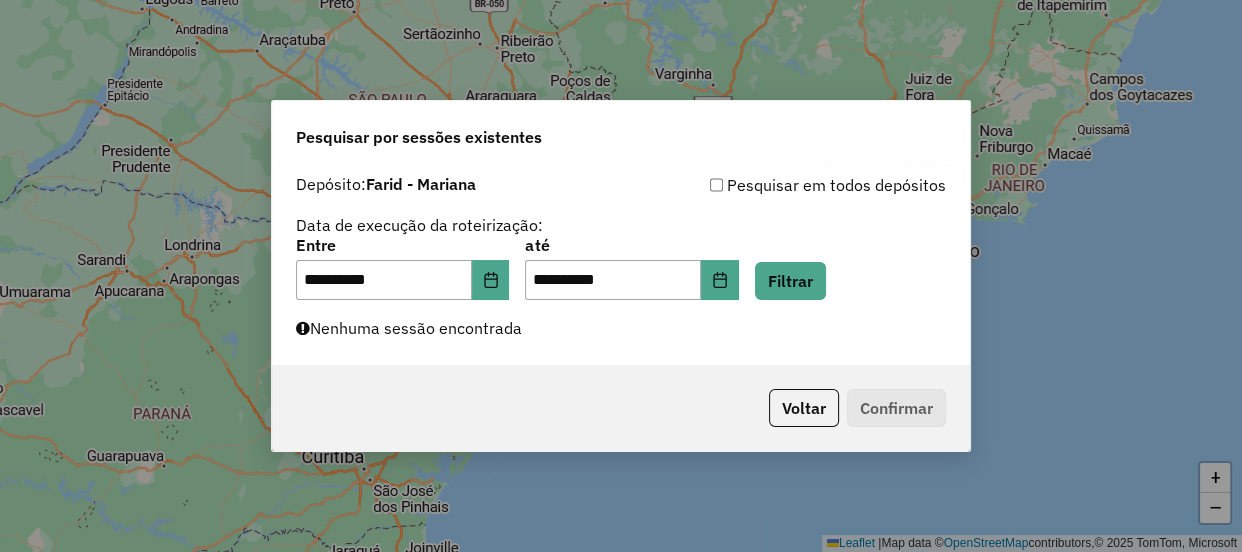 drag, startPoint x: 589, startPoint y: 214, endPoint x: 621, endPoint y: 190, distance: 40 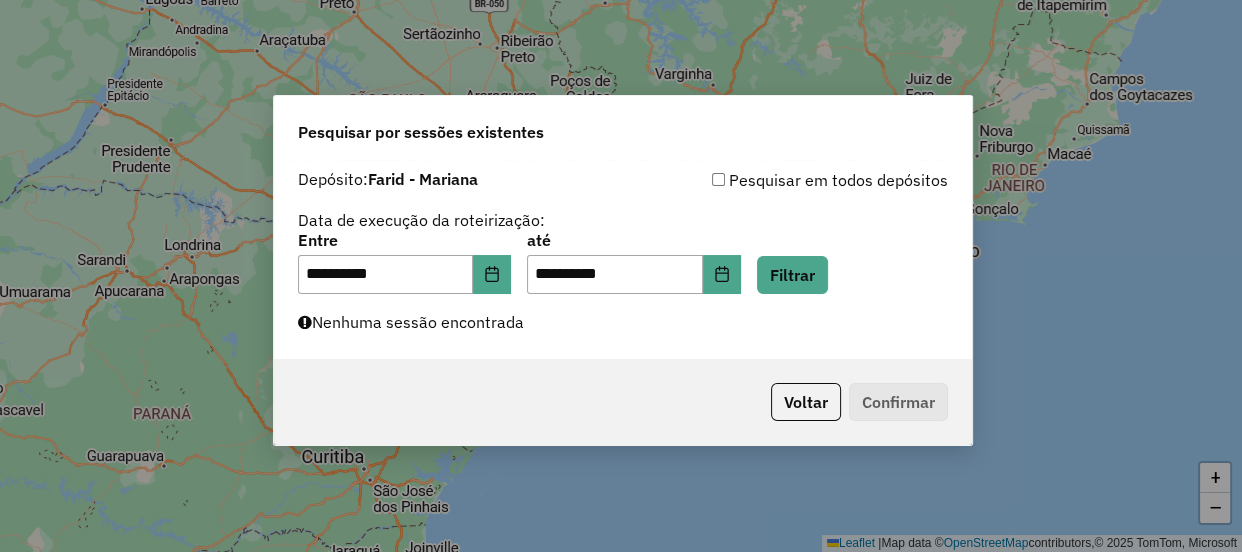 click on "Pesquisar por sessões existentes" 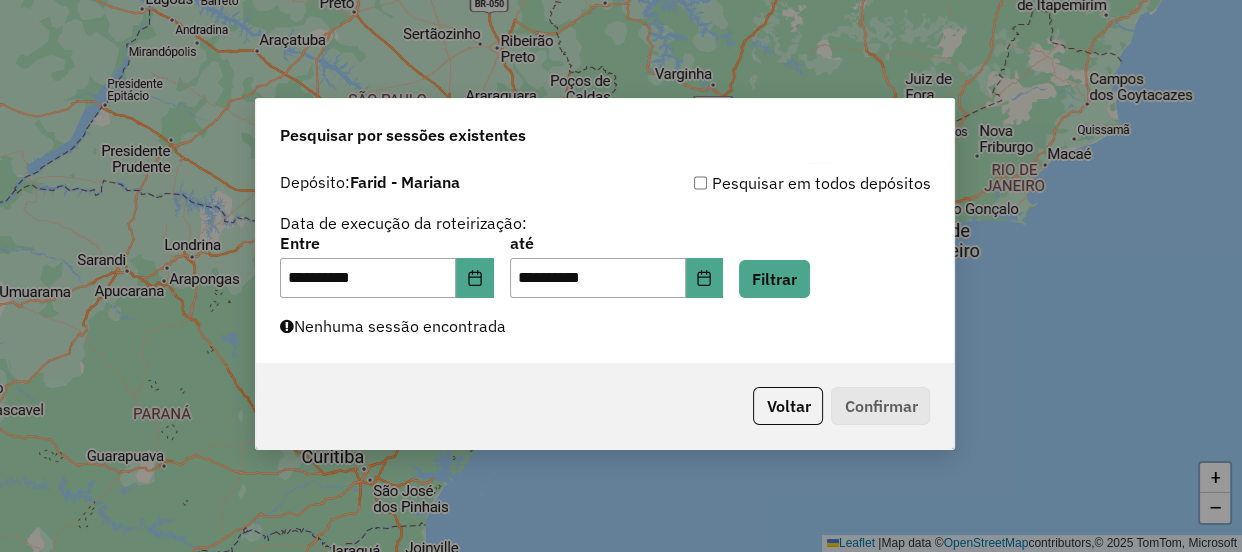 drag, startPoint x: 645, startPoint y: 145, endPoint x: 612, endPoint y: 149, distance: 33.24154 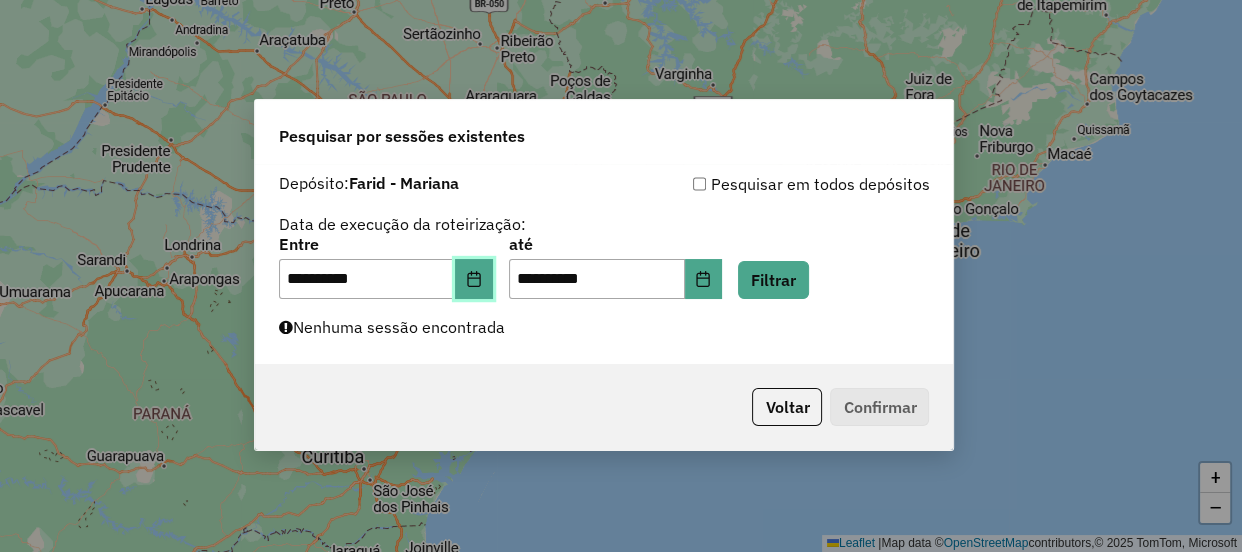 click 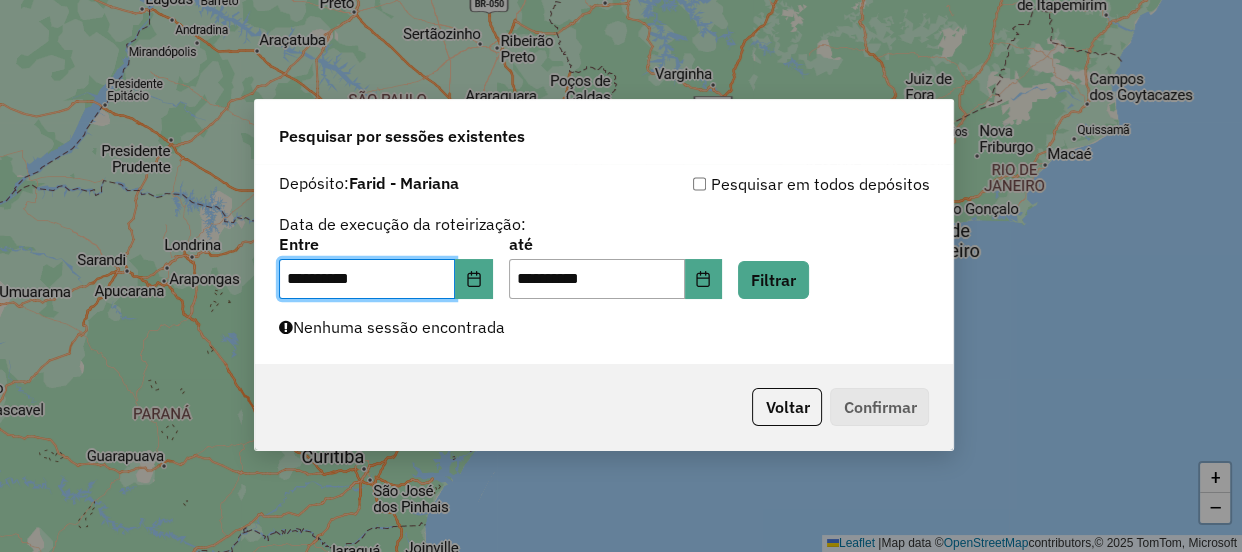 click on "Pesquisar por sessões existentes" 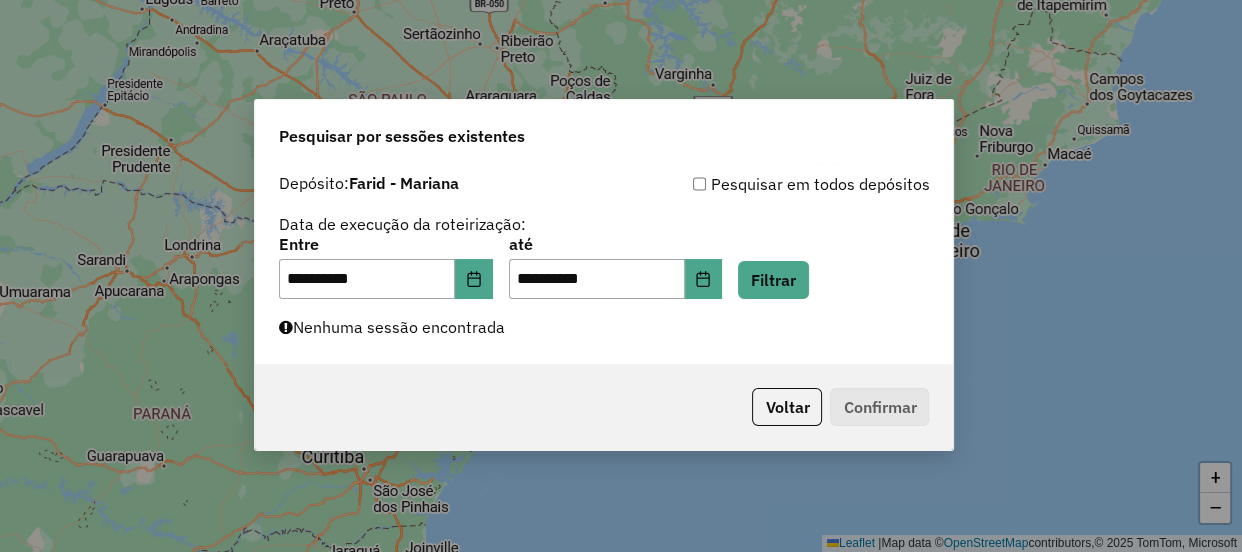 drag, startPoint x: 649, startPoint y: 169, endPoint x: 630, endPoint y: 162, distance: 20.248457 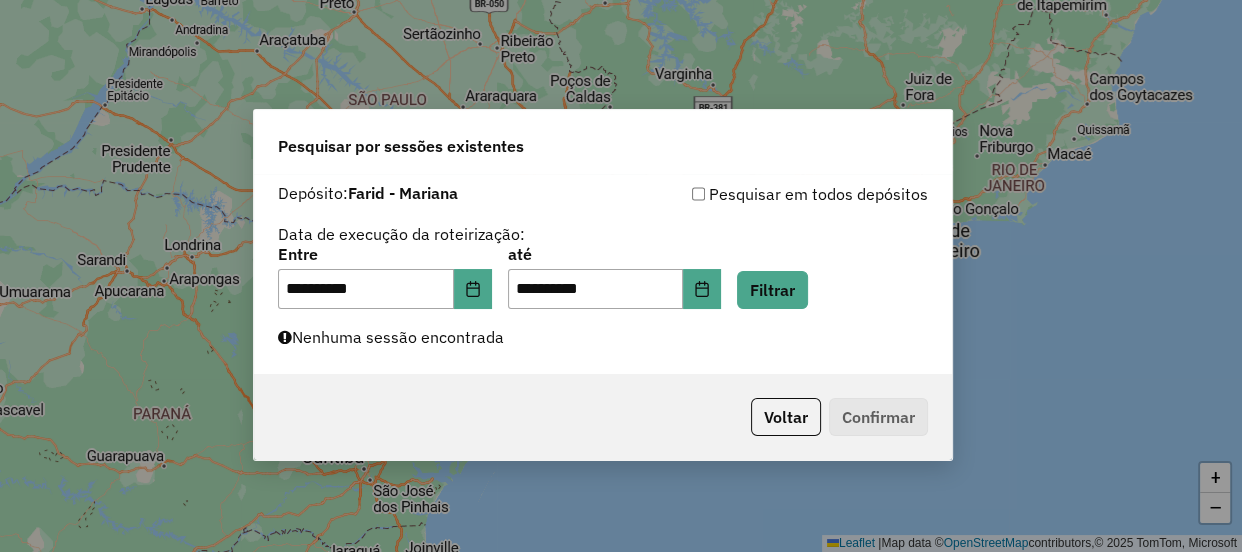 drag, startPoint x: 620, startPoint y: 142, endPoint x: 619, endPoint y: 154, distance: 12.0415945 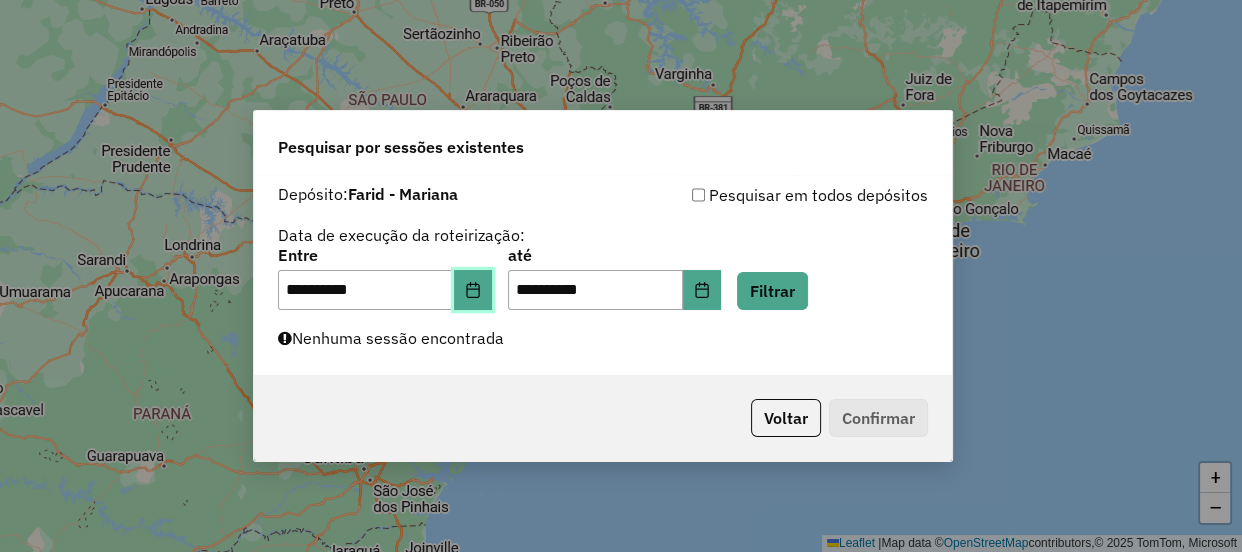 click 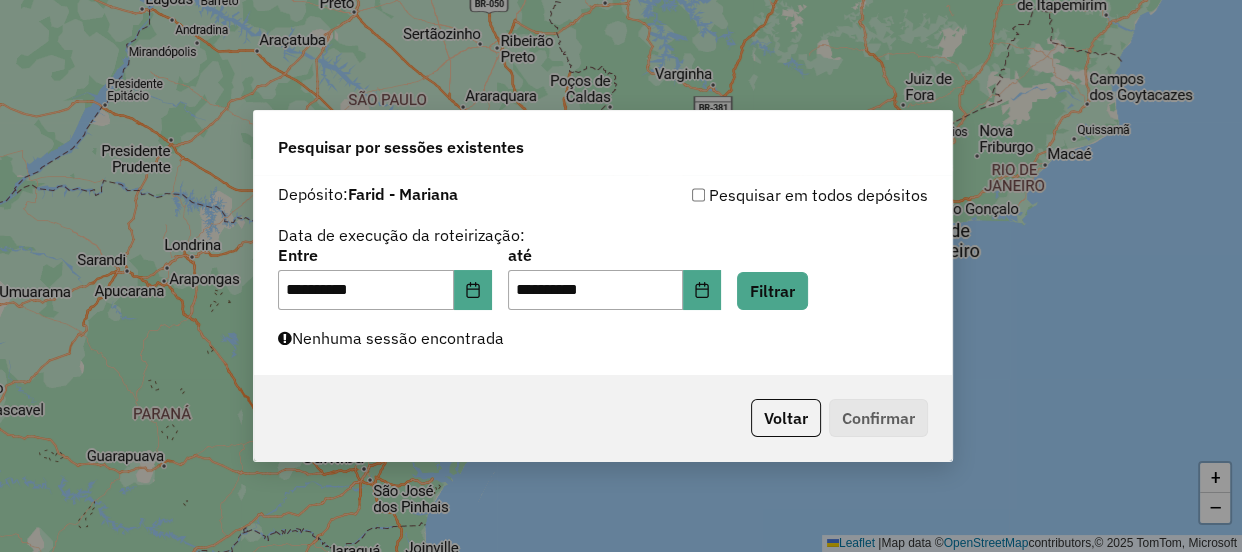 click on "Pesquisar por sessões existentes" 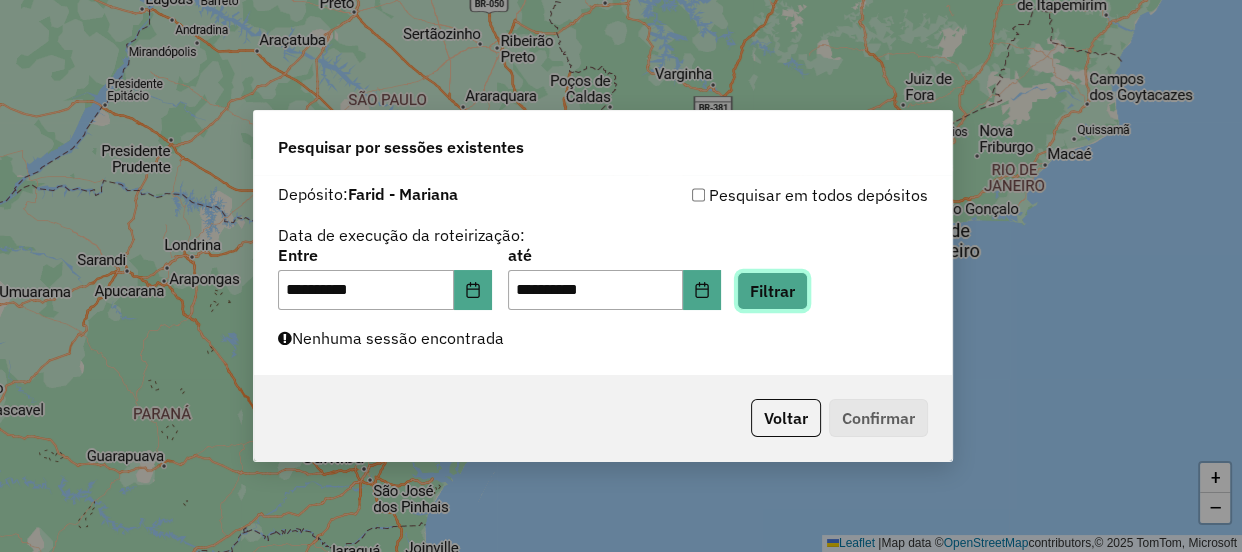 click on "Filtrar" 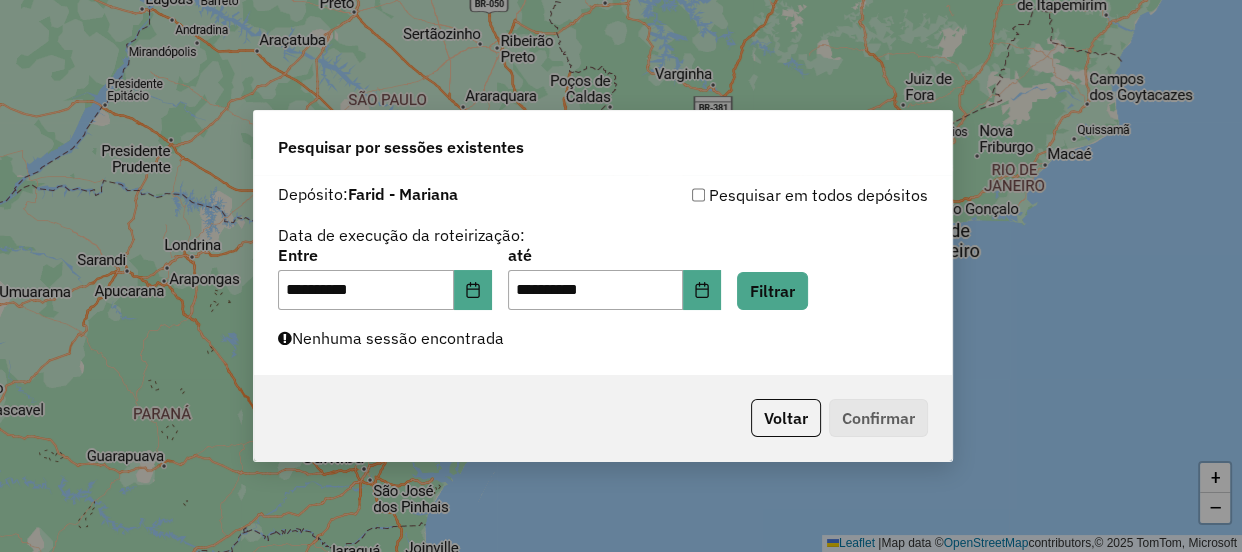 click on "**********" 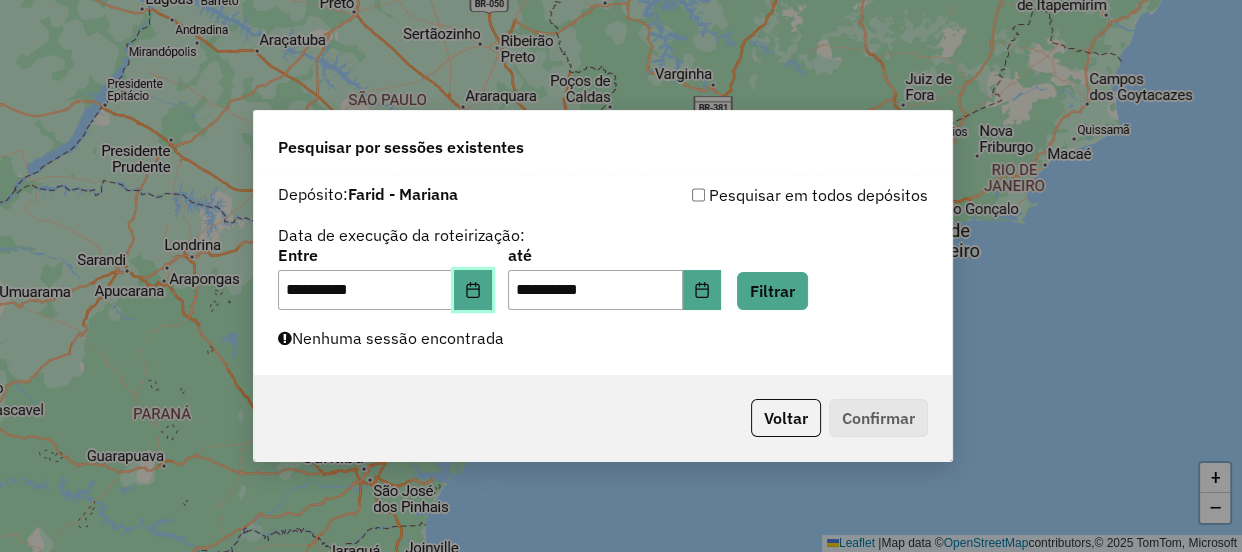 click at bounding box center [473, 290] 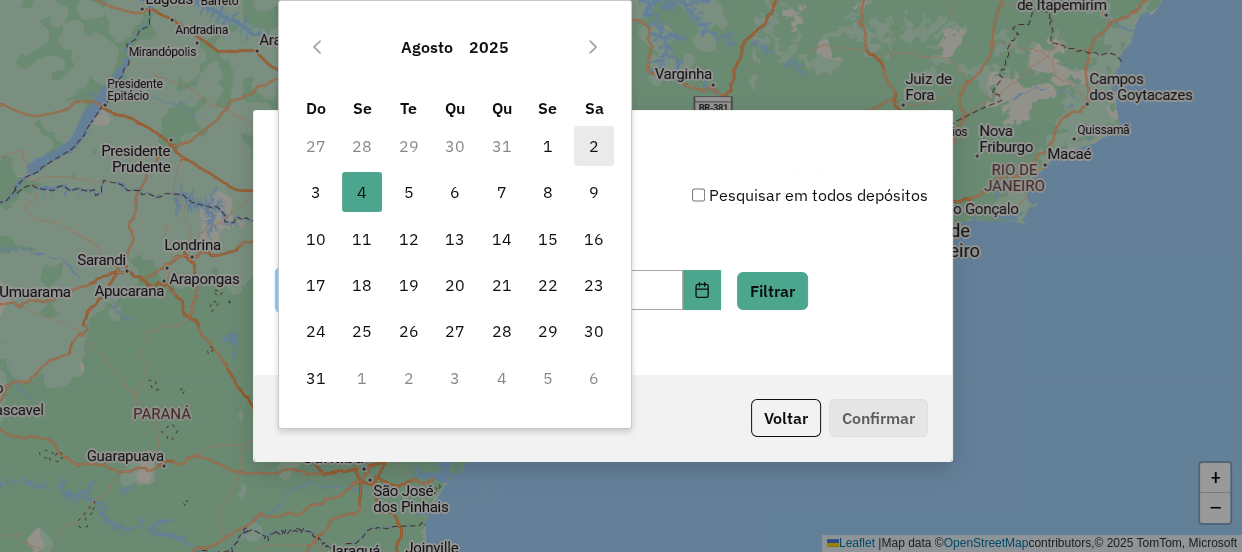 click on "2" at bounding box center (594, 146) 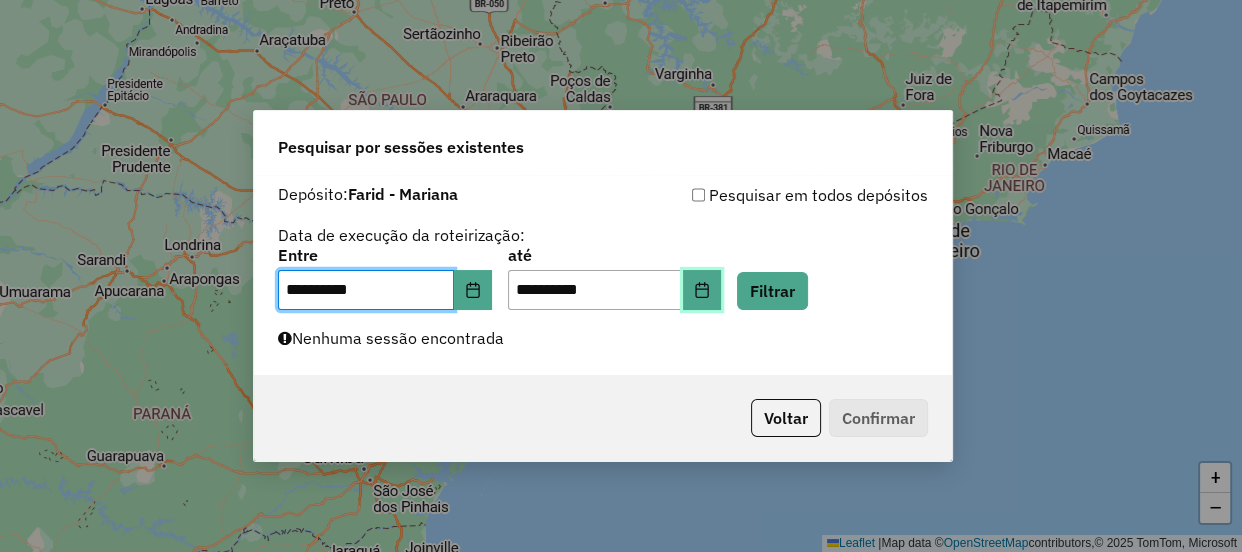 click 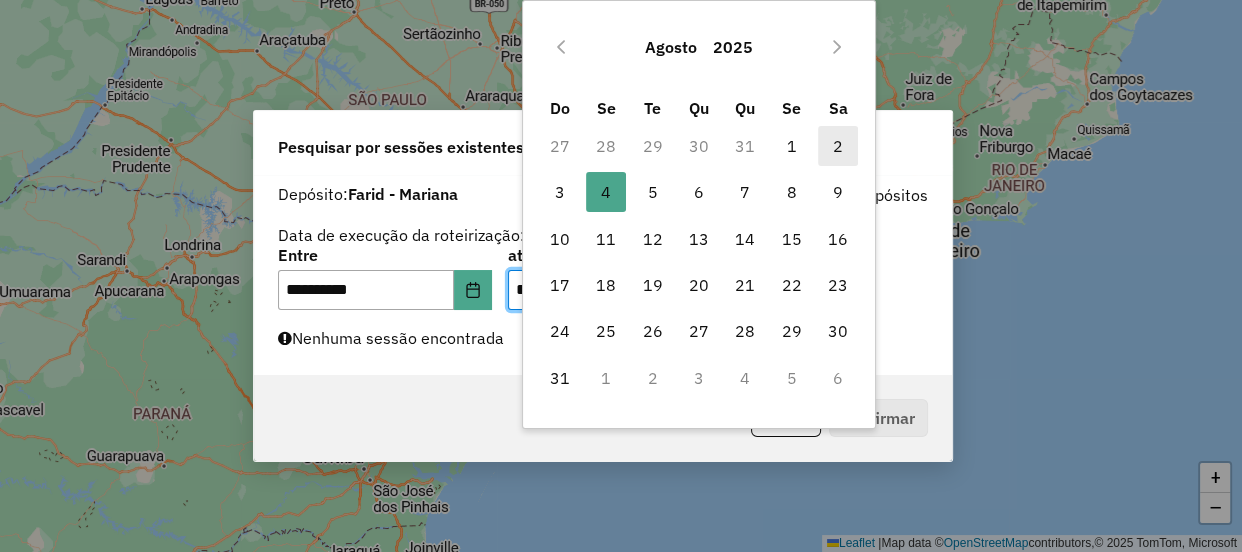 click on "2" at bounding box center [838, 146] 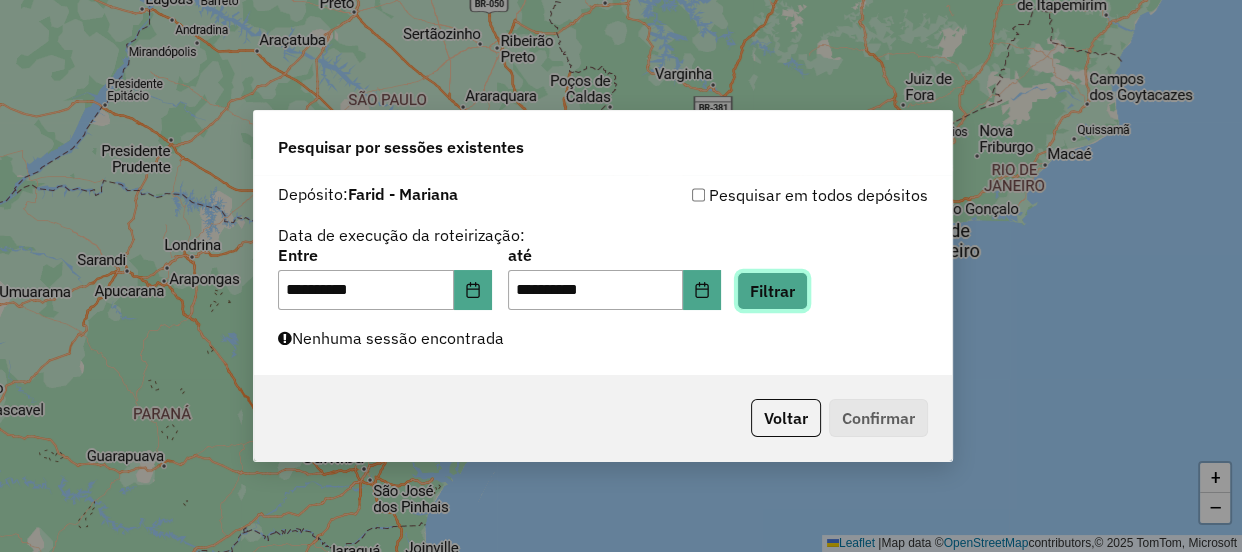 click on "Filtrar" 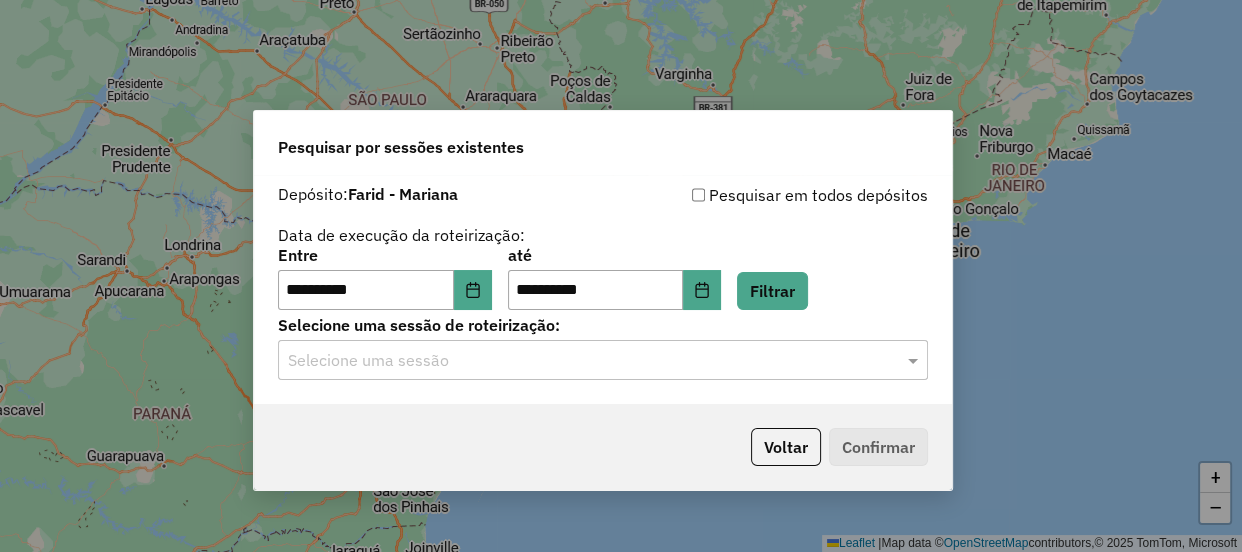 click 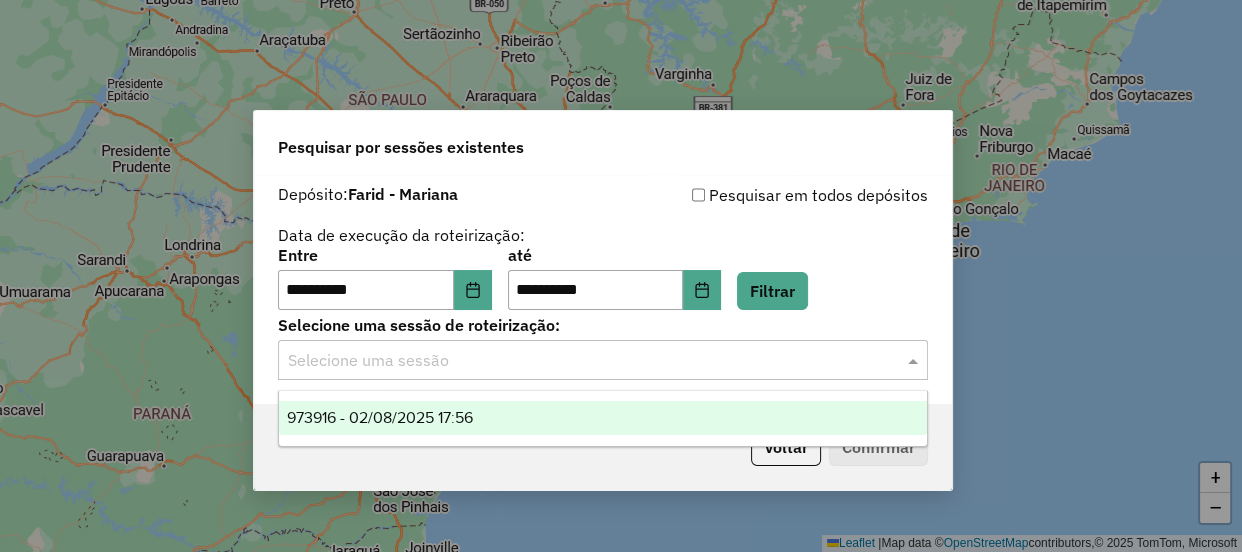 click on "973916 - 02/08/2025 17:56" at bounding box center (603, 418) 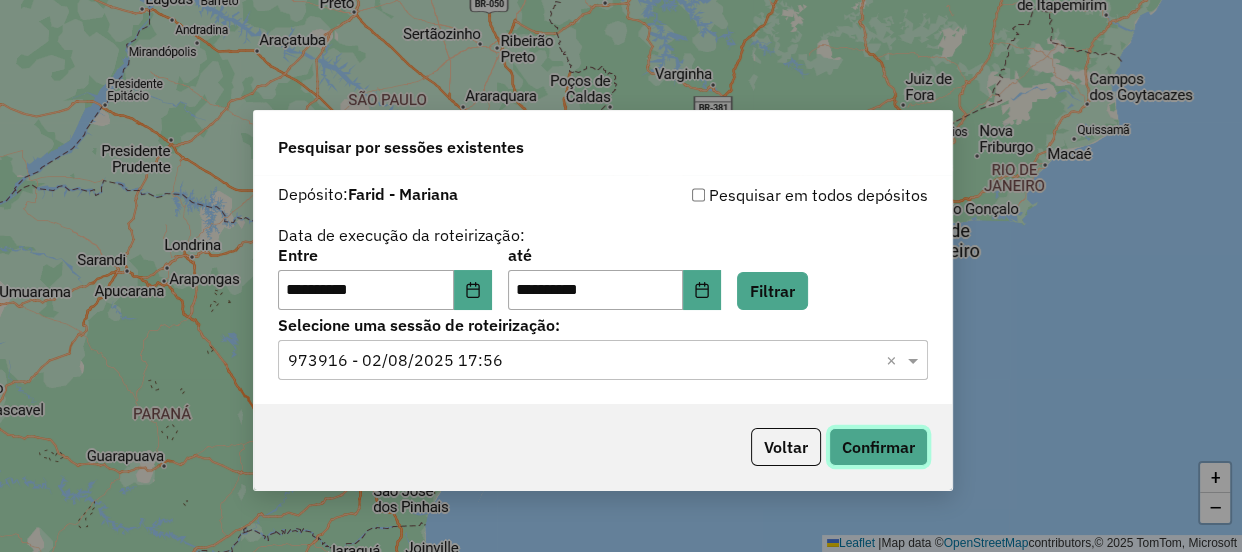 click on "Confirmar" 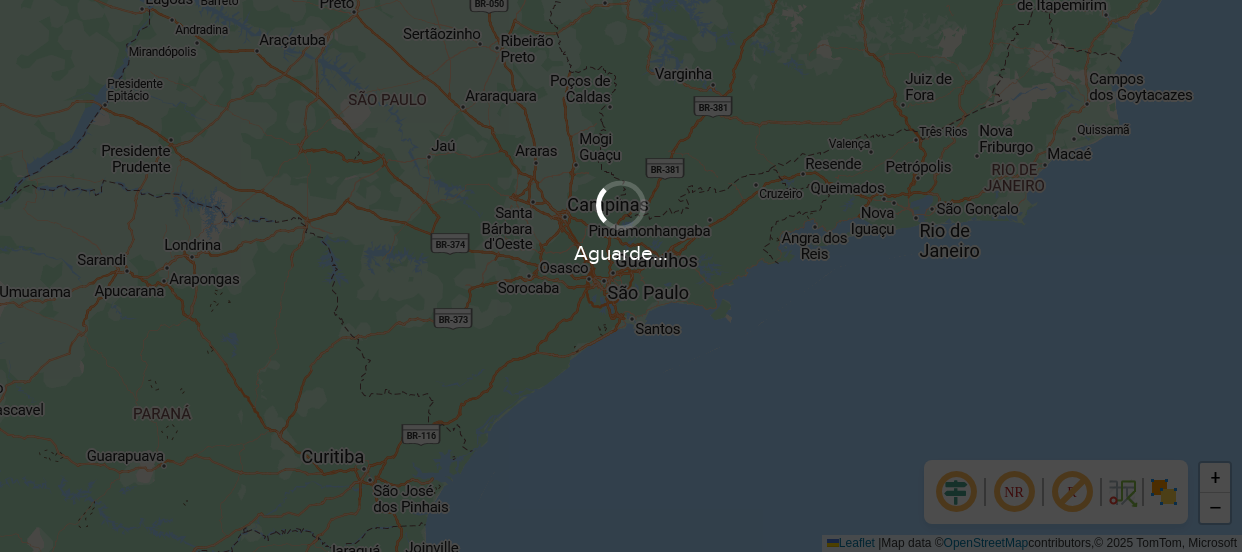 scroll, scrollTop: 0, scrollLeft: 0, axis: both 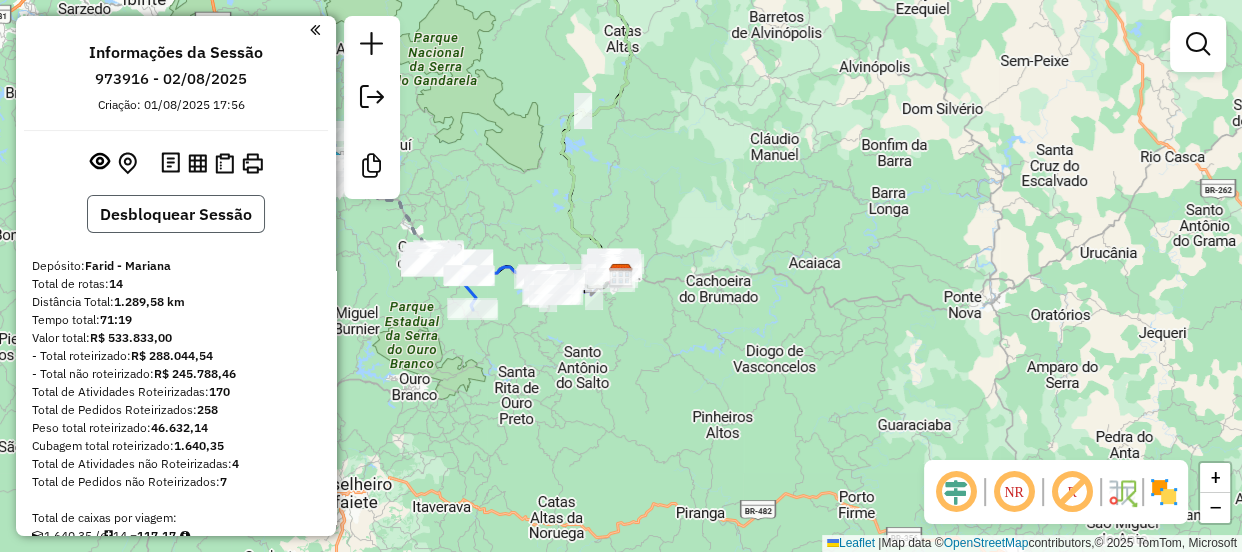 click on "Desbloquear Sessão" at bounding box center [176, 214] 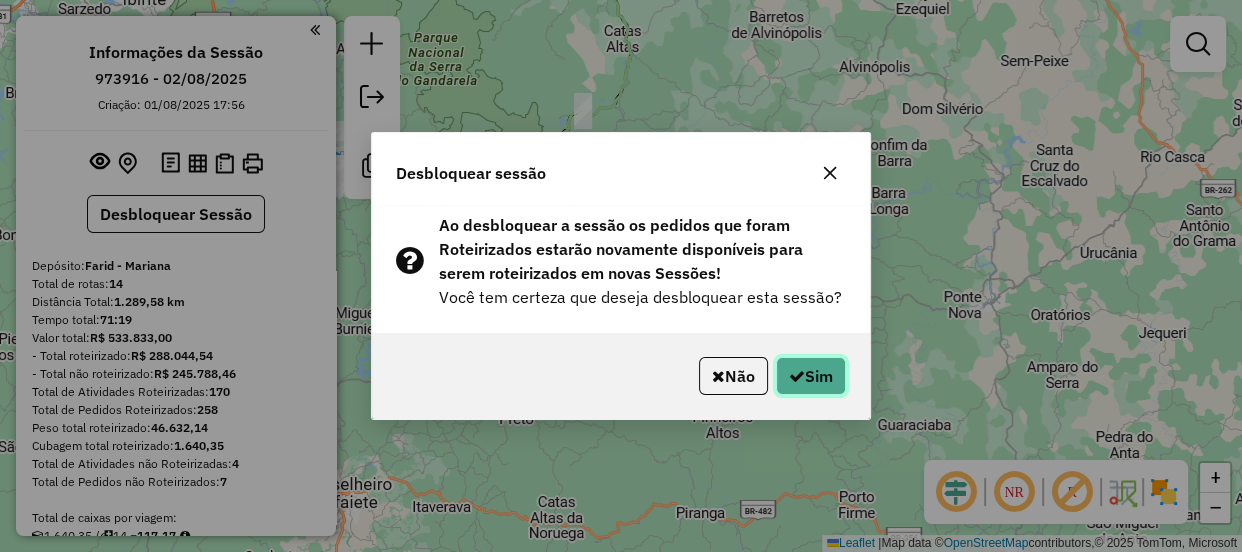 click on "Sim" 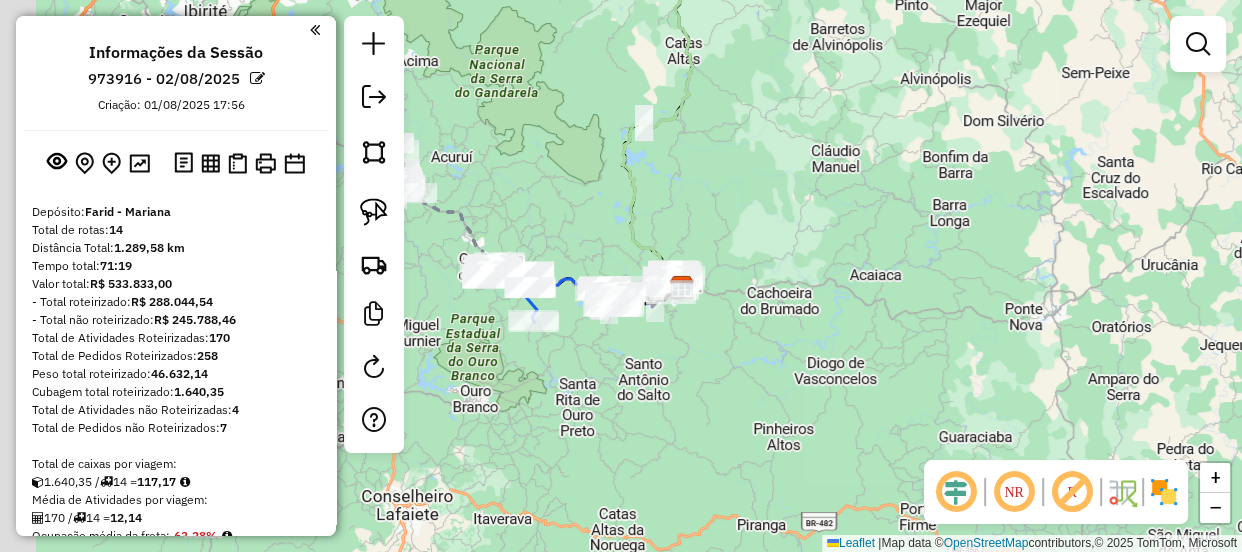 drag, startPoint x: 666, startPoint y: 341, endPoint x: 727, endPoint y: 353, distance: 62.169125 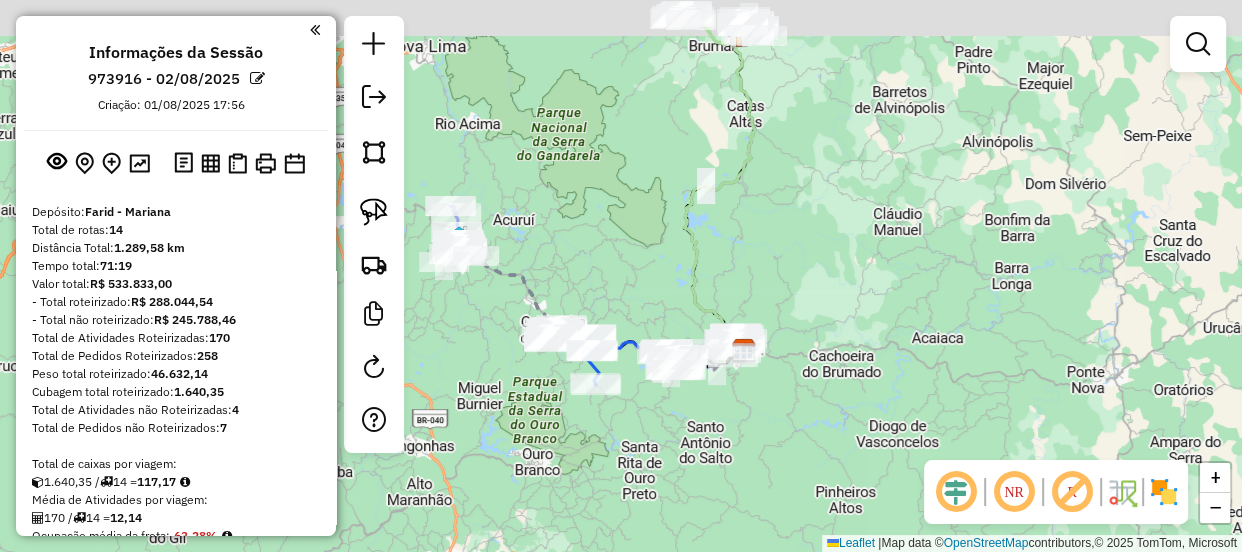drag, startPoint x: 739, startPoint y: 407, endPoint x: 763, endPoint y: 426, distance: 30.610456 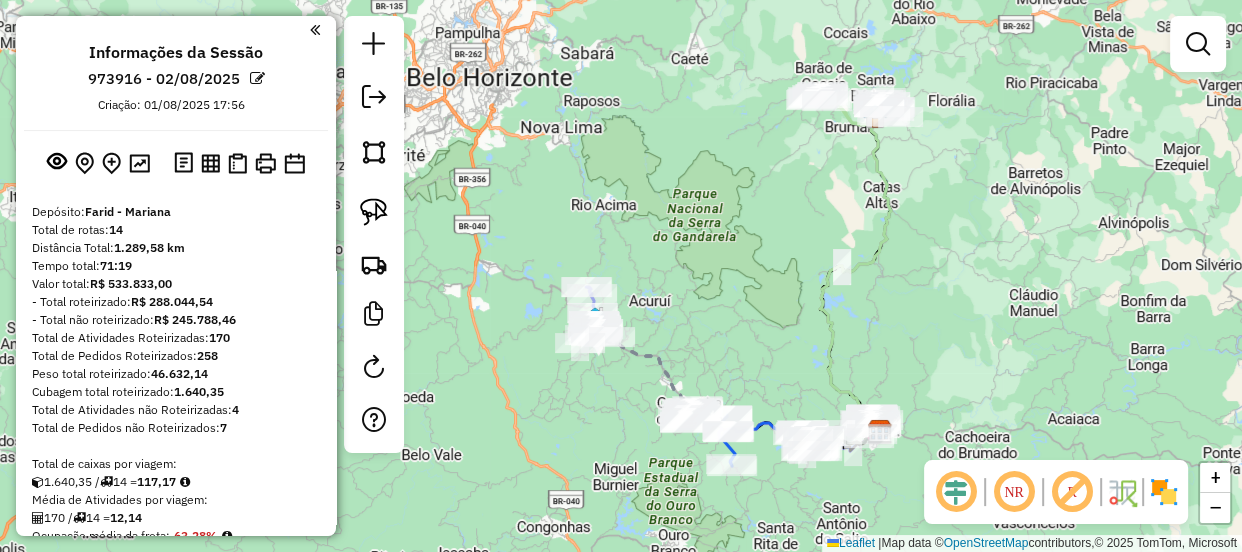 drag, startPoint x: 749, startPoint y: 305, endPoint x: 815, endPoint y: 337, distance: 73.34848 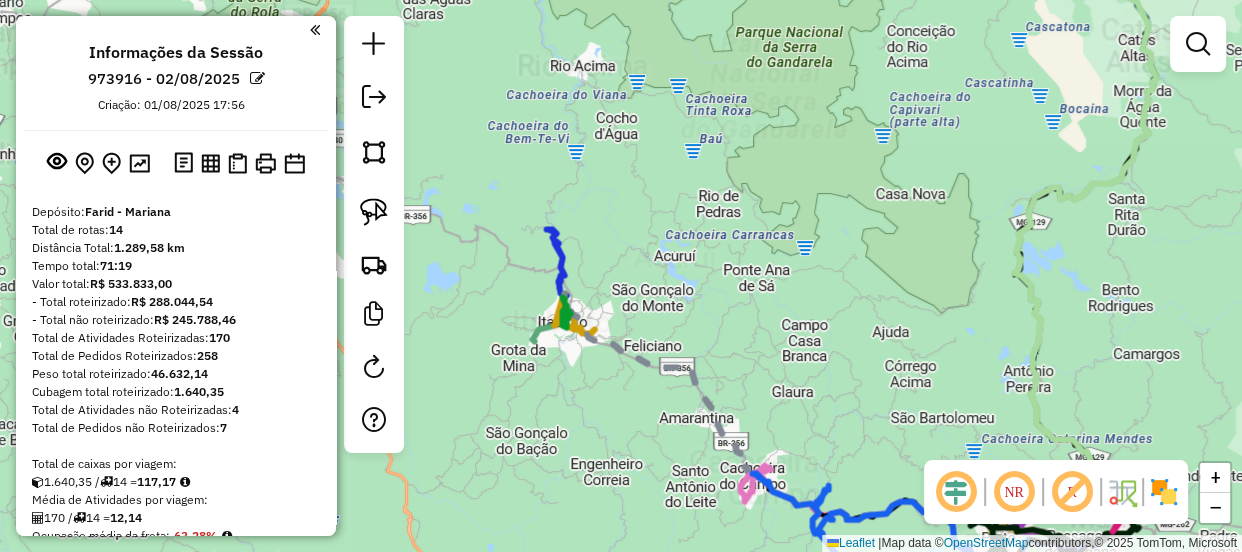 click on "Janela de atendimento Grade de atendimento Capacidade Transportadoras Veículos Cliente Pedidos  Rotas Selecione os dias de semana para filtrar as janelas de atendimento  Seg   Ter   Qua   Qui   Sex   Sáb   Dom  Informe o período da janela de atendimento: De: Até:  Filtrar exatamente a janela do cliente  Considerar janela de atendimento padrão  Selecione os dias de semana para filtrar as grades de atendimento  Seg   Ter   Qua   Qui   Sex   Sáb   Dom   Considerar clientes sem dia de atendimento cadastrado  Clientes fora do dia de atendimento selecionado Filtrar as atividades entre os valores definidos abaixo:  Peso mínimo:   Peso máximo:   Cubagem mínima:   Cubagem máxima:   De:   Até:  Filtrar as atividades entre o tempo de atendimento definido abaixo:  De:   Até:   Considerar capacidade total dos clientes não roteirizados Transportadora: Selecione um ou mais itens Tipo de veículo: Selecione um ou mais itens Veículo: Selecione um ou mais itens Motorista: Selecione um ou mais itens Nome: Rótulo:" 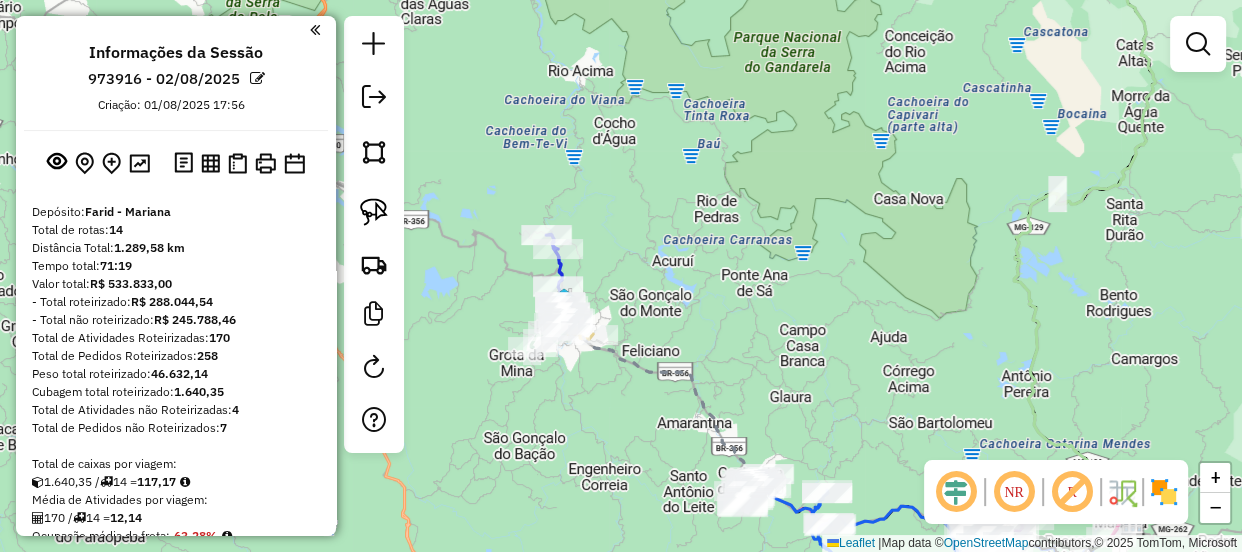 drag, startPoint x: 704, startPoint y: 358, endPoint x: 861, endPoint y: 292, distance: 170.30855 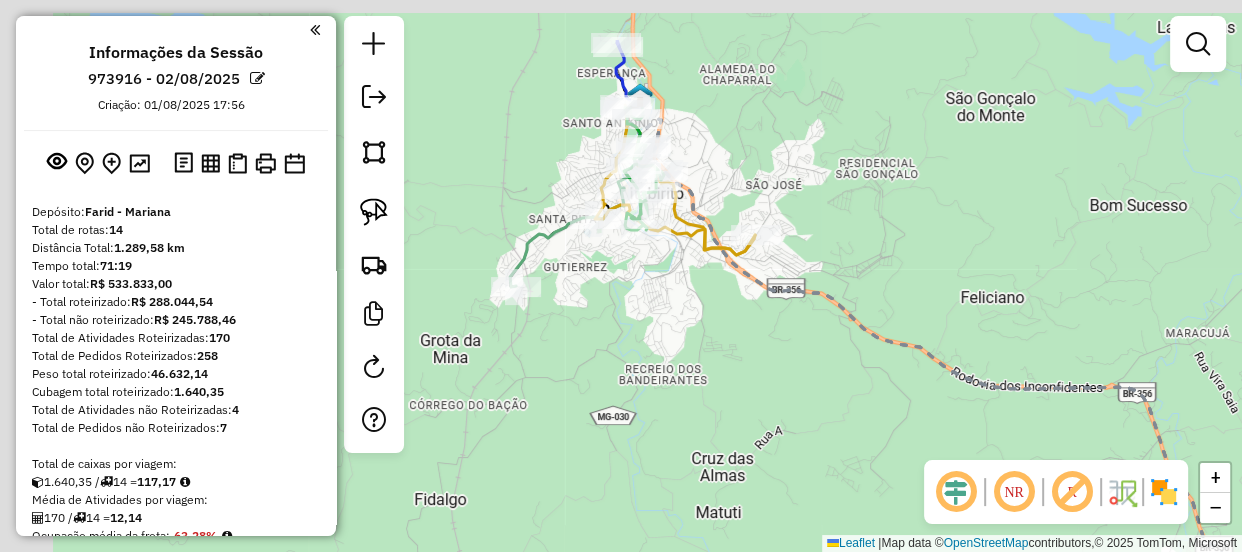 drag, startPoint x: 604, startPoint y: 204, endPoint x: 647, endPoint y: 270, distance: 78.77182 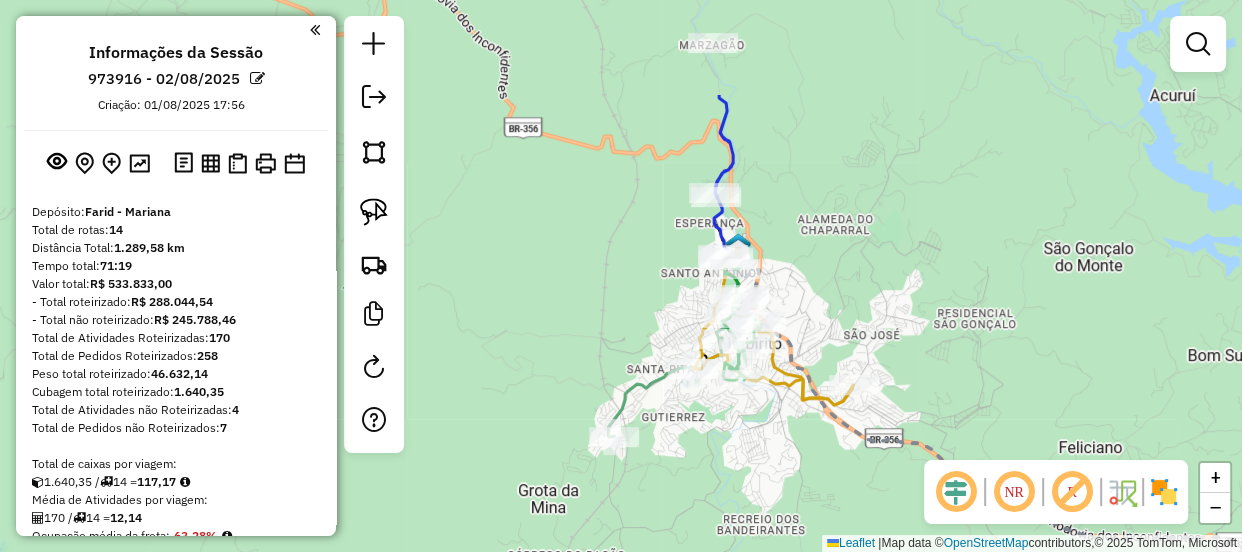 drag, startPoint x: 678, startPoint y: 312, endPoint x: 740, endPoint y: 426, distance: 129.76903 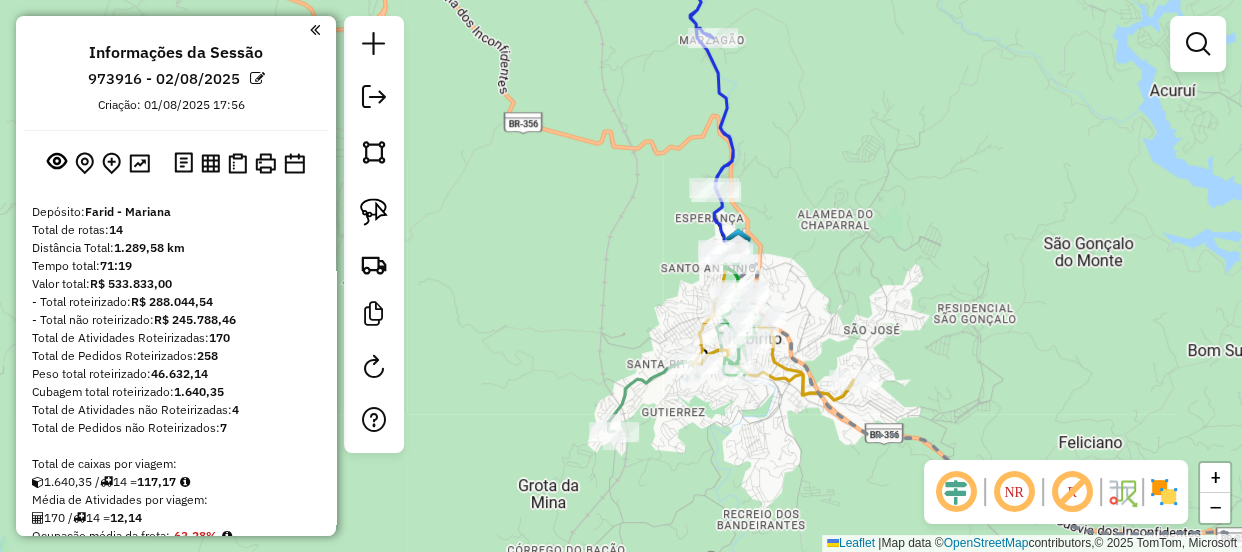 drag, startPoint x: 632, startPoint y: 247, endPoint x: 632, endPoint y: 153, distance: 94 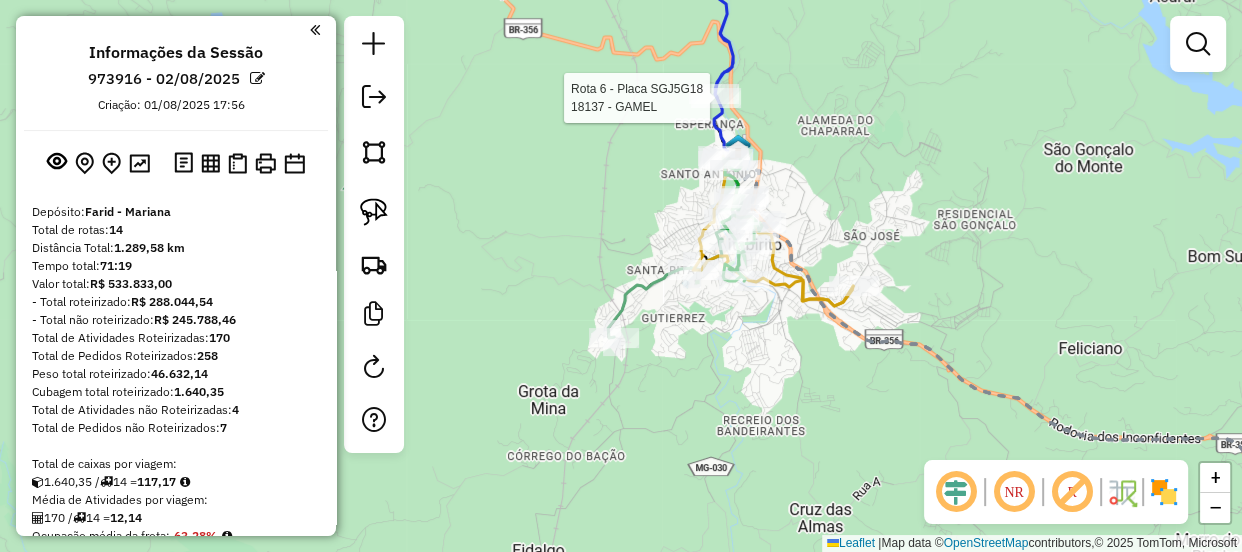 select on "**********" 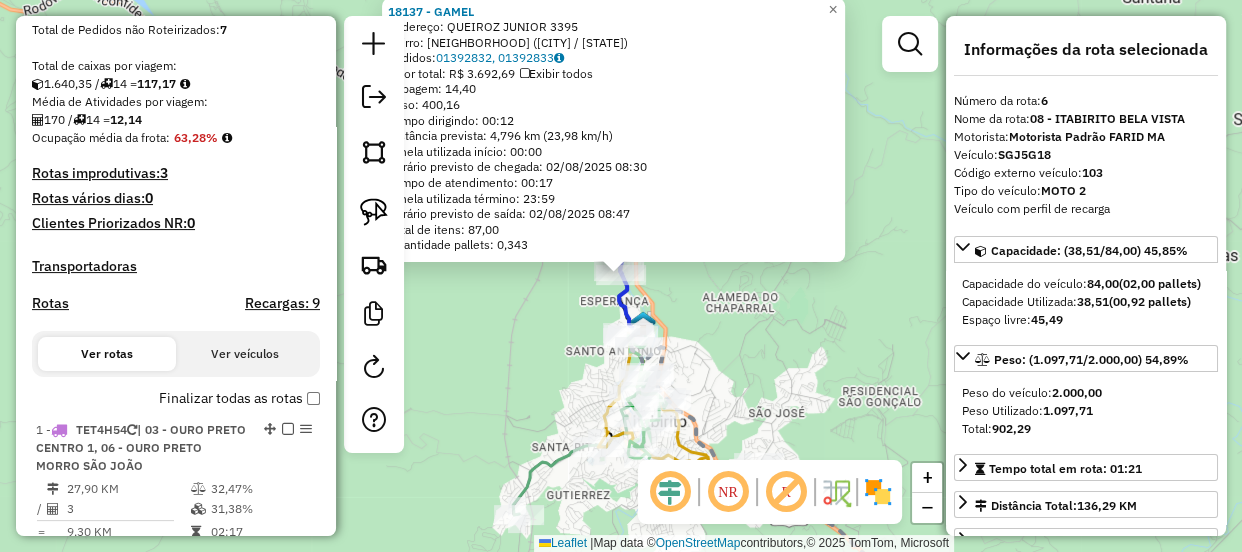 scroll, scrollTop: 1322, scrollLeft: 0, axis: vertical 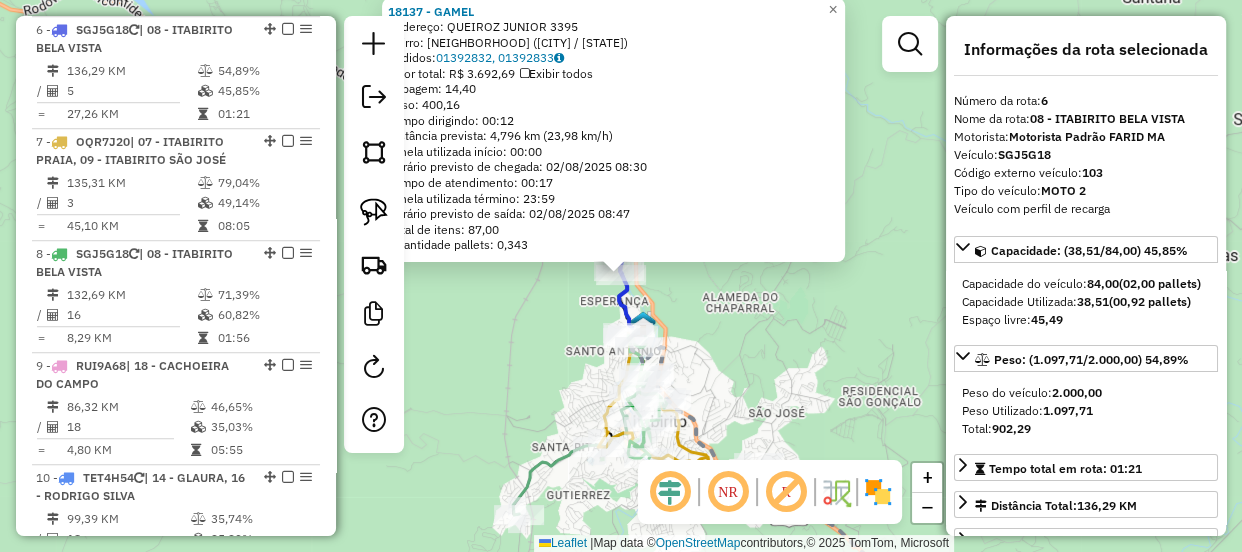 drag, startPoint x: 825, startPoint y: 340, endPoint x: 818, endPoint y: 389, distance: 49.497475 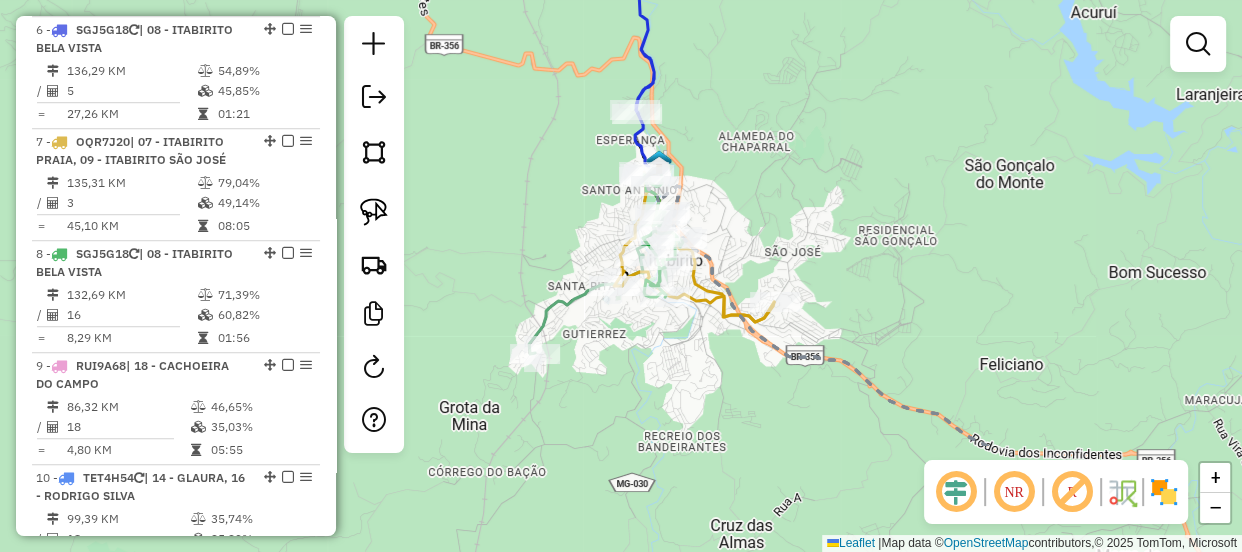 drag, startPoint x: 813, startPoint y: 379, endPoint x: 827, endPoint y: 238, distance: 141.69333 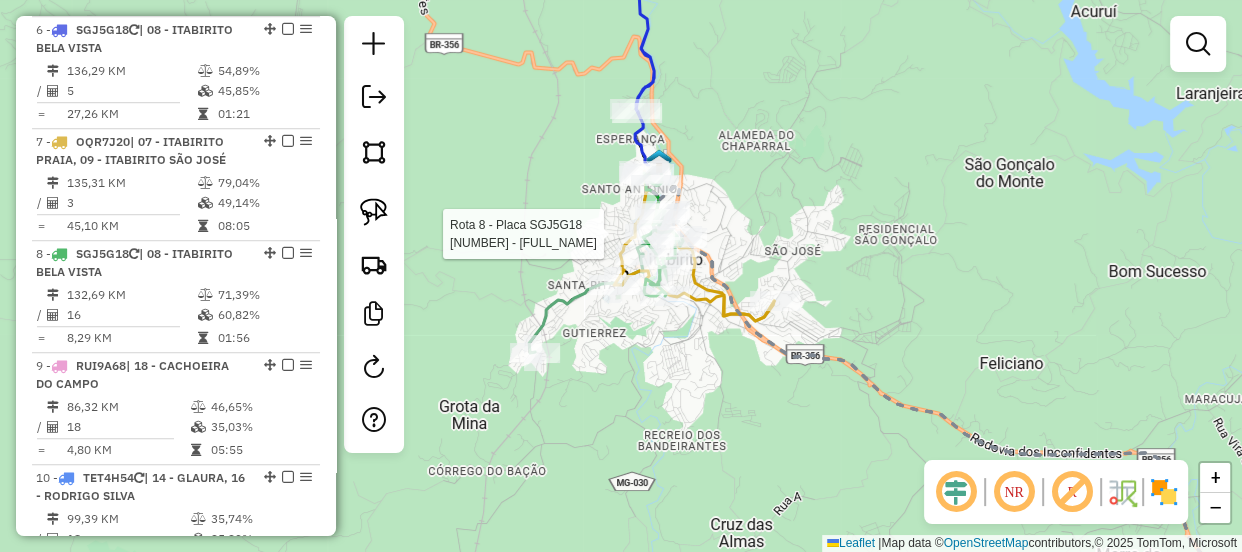 select on "**********" 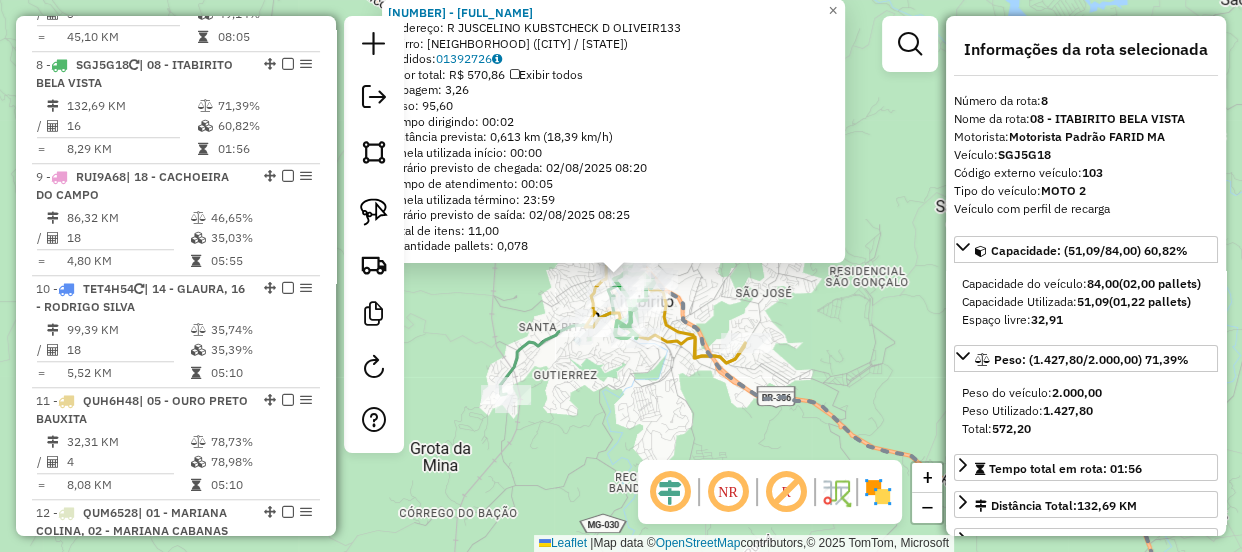 scroll, scrollTop: 1546, scrollLeft: 0, axis: vertical 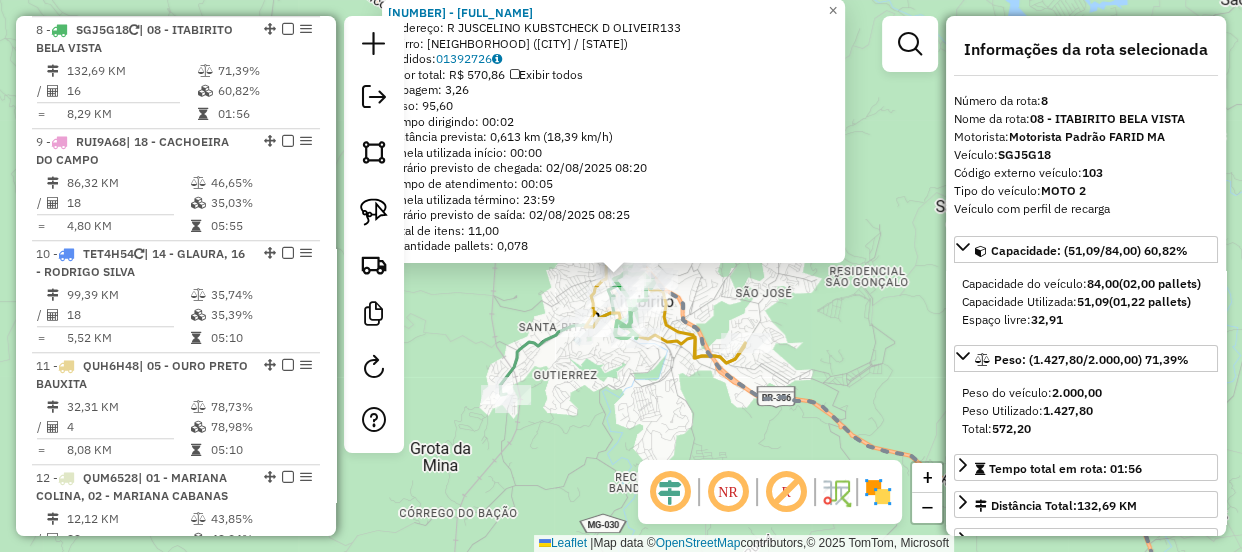 click on "[NUMBER] - [FULL_NAME]  Endereço: [STREET_NAME] [NUMBER]   Bairro: [NEIGHBORHOOD] ([CITY] / [STATE])   Pedidos:  [ORDER_NUMBER]   Valor total: R$ [PRICE]   Exibir todos   Cubagem: [CUBAGE]  Peso: [WEIGHT]  Tempo dirigindo: [TIME]   Distância prevista: [DISTANCE] km ([SPEED] km/h)   Janela utilizada início: [TIME]   Horário previsto de chegada: [DATE] [TIME]   Tempo de atendimento: [TIME]   Janela utilizada término: [TIME]   Horário previsto de saída: [DATE] [TIME]   Total de itens: [NUMBER]   Quantidade pallets: [NUMBER]  × Janela de atendimento Grade de atendimento Capacidade Transportadoras Veículos Cliente Pedidos  Rotas Selecione os dias de semana para filtrar as janelas de atendimento  Seg   Ter   Qua   Qui   Sex   Sáb   Dom  Informe o período da janela de atendimento: De: Até:  Filtrar exatamente a janela do cliente  Considerar janela de atendimento padrão  Selecione os dias de semana para filtrar as grades de atendimento  Seg   Ter   Qua   Qui   Sex   Sáb   Dom   Peso mínimo:   Peso máximo:   De:  +" 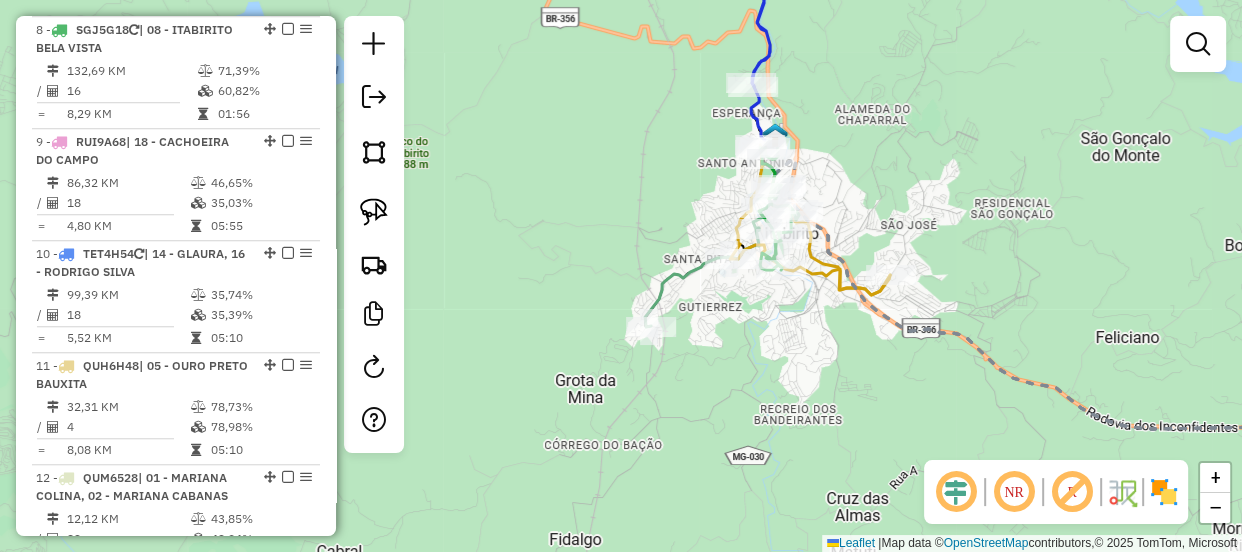 drag, startPoint x: 683, startPoint y: 322, endPoint x: 699, endPoint y: 312, distance: 18.867962 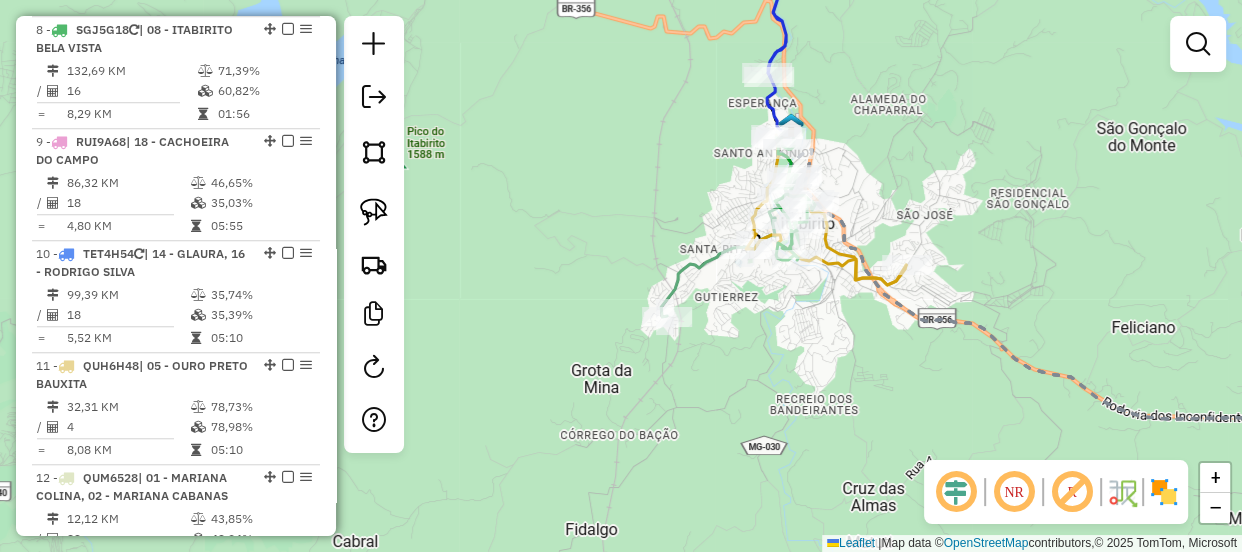 click on "Janela de atendimento Grade de atendimento Capacidade Transportadoras Veículos Cliente Pedidos  Rotas Selecione os dias de semana para filtrar as janelas de atendimento  Seg   Ter   Qua   Qui   Sex   Sáb   Dom  Informe o período da janela de atendimento: De: Até:  Filtrar exatamente a janela do cliente  Considerar janela de atendimento padrão  Selecione os dias de semana para filtrar as grades de atendimento  Seg   Ter   Qua   Qui   Sex   Sáb   Dom   Considerar clientes sem dia de atendimento cadastrado  Clientes fora do dia de atendimento selecionado Filtrar as atividades entre os valores definidos abaixo:  Peso mínimo:   Peso máximo:   Cubagem mínima:   Cubagem máxima:   De:   Até:  Filtrar as atividades entre o tempo de atendimento definido abaixo:  De:   Até:   Considerar capacidade total dos clientes não roteirizados Transportadora: Selecione um ou mais itens Tipo de veículo: Selecione um ou mais itens Veículo: Selecione um ou mais itens Motorista: Selecione um ou mais itens Nome: Rótulo:" 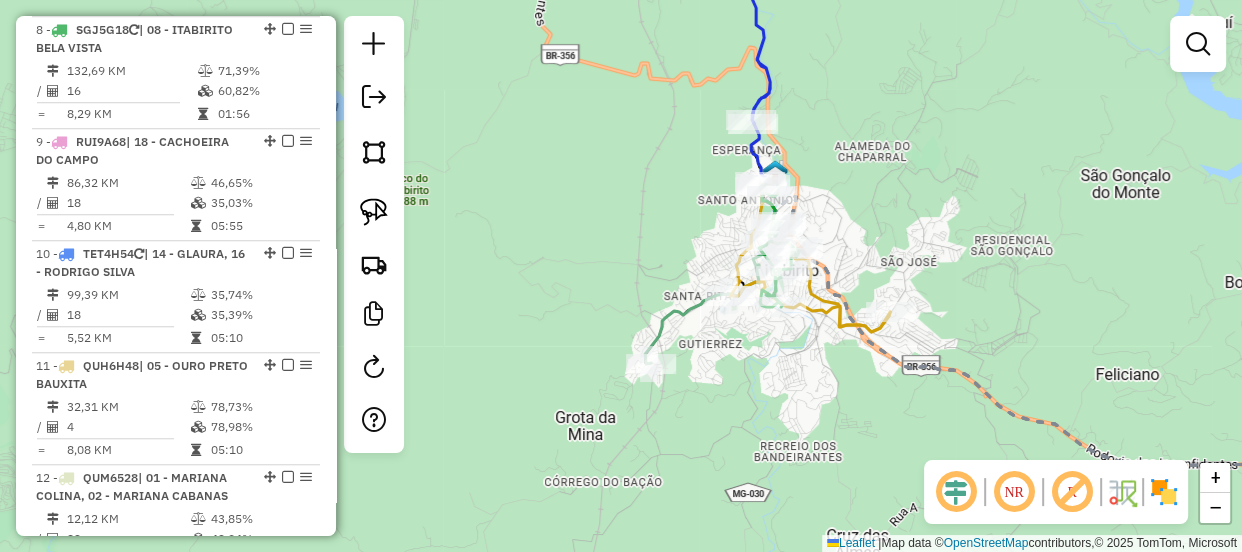 drag, startPoint x: 780, startPoint y: 312, endPoint x: 764, endPoint y: 359, distance: 49.648766 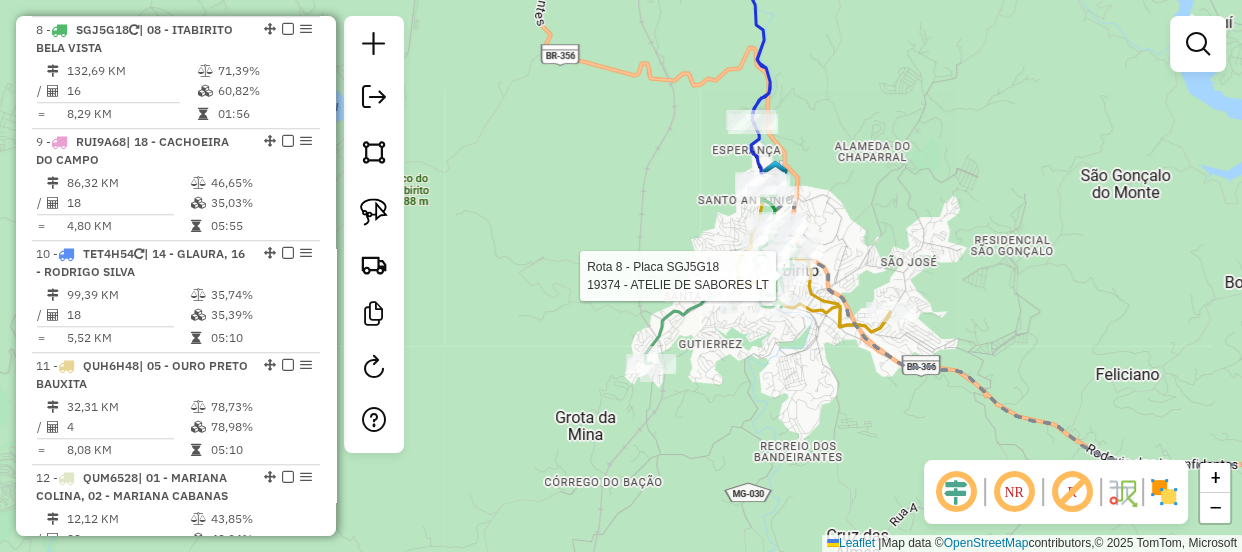 select on "**********" 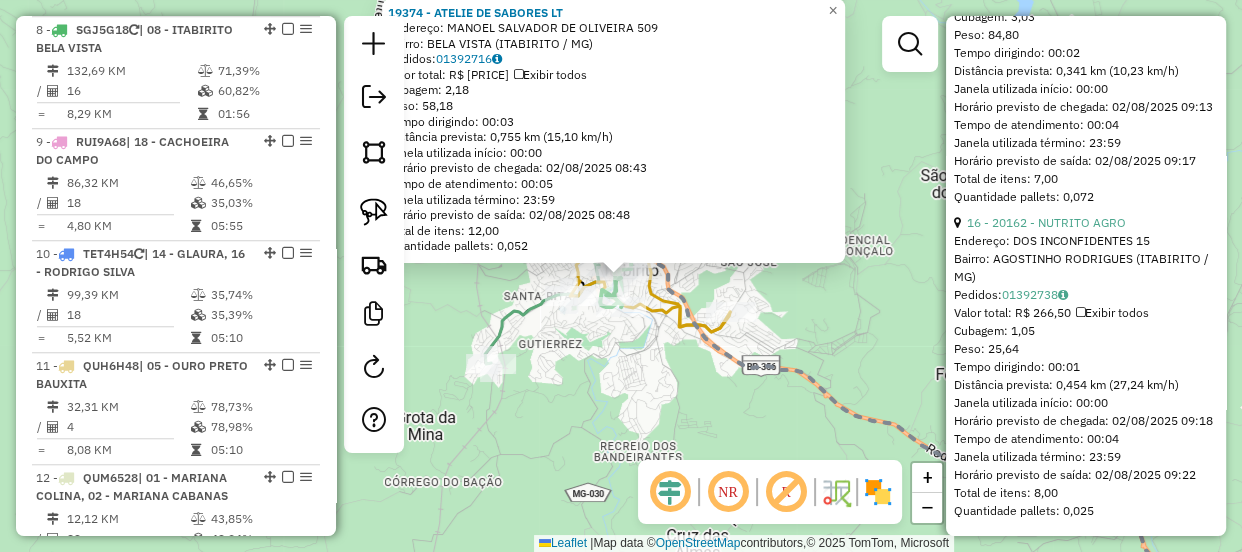 scroll, scrollTop: 5535, scrollLeft: 0, axis: vertical 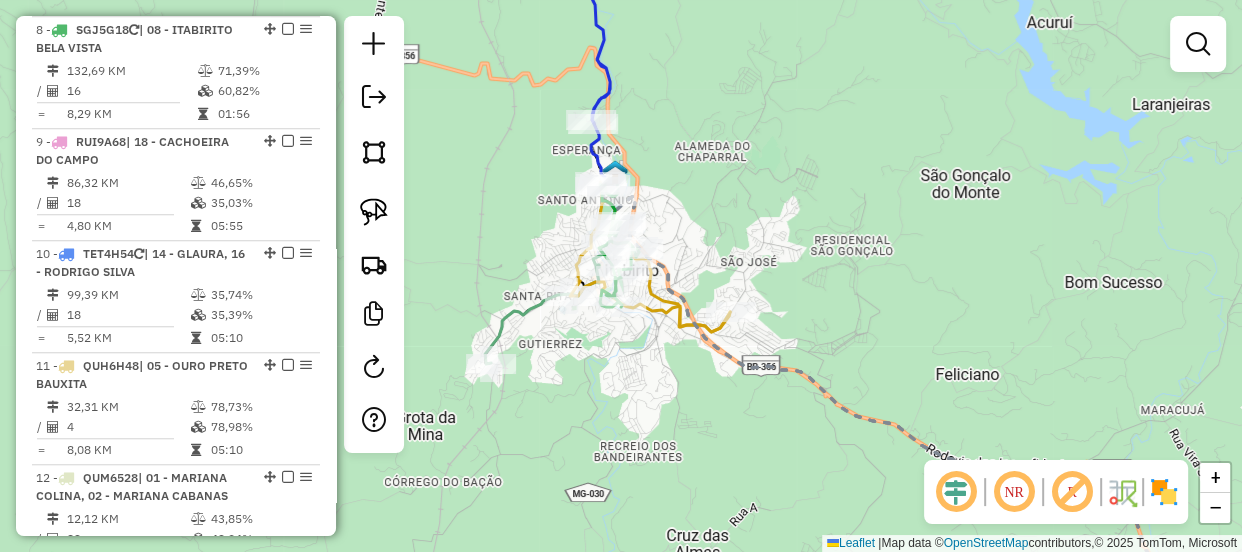 drag, startPoint x: 606, startPoint y: 370, endPoint x: 585, endPoint y: 464, distance: 96.317184 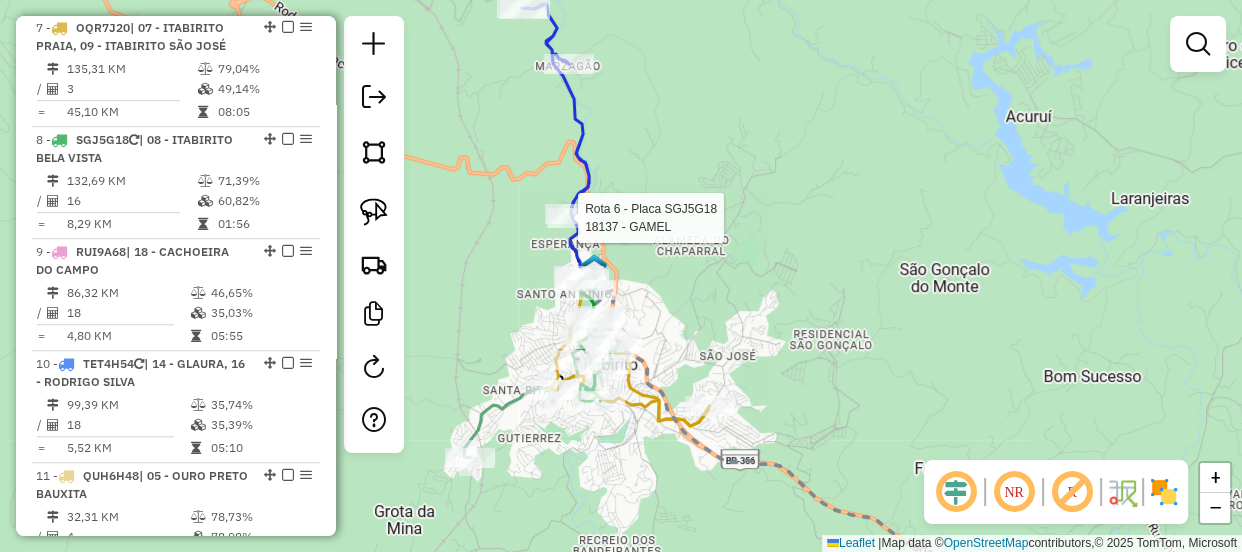 select on "**********" 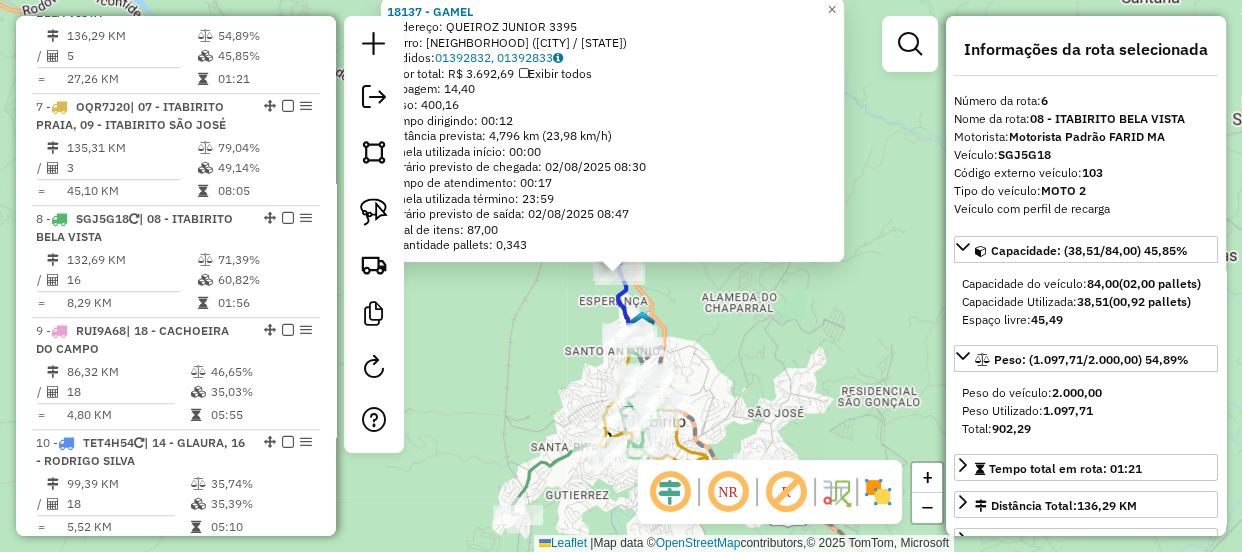 scroll, scrollTop: 1322, scrollLeft: 0, axis: vertical 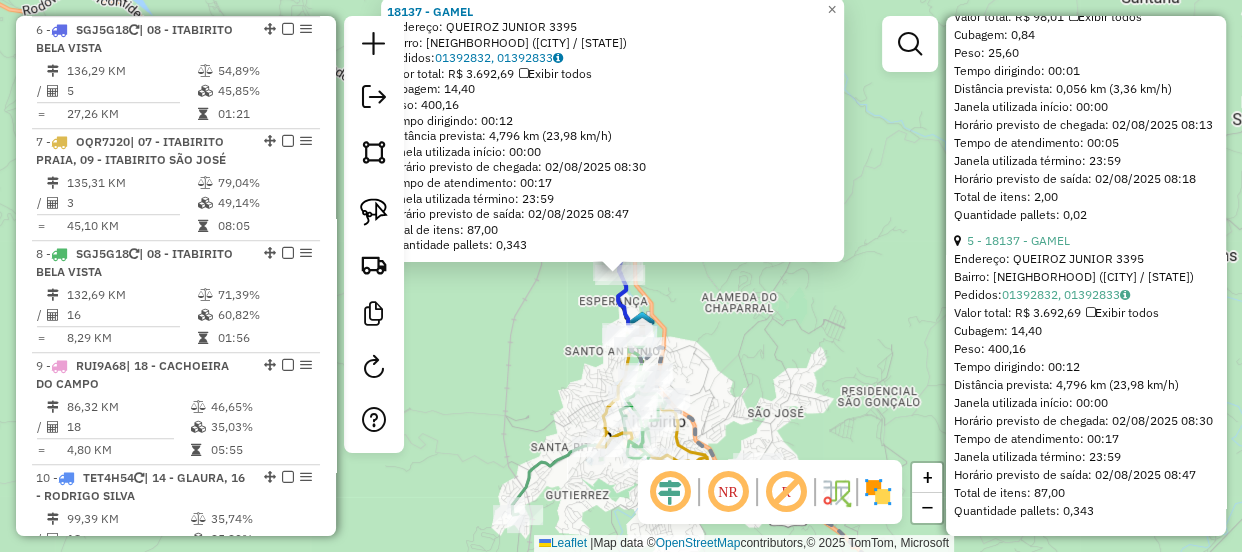 click on "[NUMBER] - [COMPANY_NAME]  Endereço:  [STREET_NAME] [NUMBER]   Bairro: [NEIGHBORHOOD] ([CITY] / [STATE])   Pedidos:  [ORDER_NUMBER], [ORDER_NUMBER]   Valor total: R$ [PRICE]   Exibir todos   Cubagem: [CUBAGE]  Peso: [WEIGHT]  Tempo dirigindo: [TIME]   Distância prevista: [DISTANCE] km ([SPEED] km/h)   Janela utilizada início: [TIME]   Horário previsto de chegada: [DATE] [TIME]   Tempo de atendimento: [TIME]   Janela utilizada término: [TIME]   Horário previsto de saída: [DATE] [TIME]   Total de itens: [NUMBER]   Quantidade pallets: [NUMBER]  × Janela de atendimento Grade de atendimento Capacidade Transportadoras Veículos Cliente Pedidos  Rotas Selecione os dias de semana para filtrar as janelas de atendimento  Seg   Ter   Qua   Qui   Sex   Sáb   Dom  Informe o período da janela de atendimento: De: Até:  Filtrar exatamente a janela do cliente  Considerar janela de atendimento padrão  Selecione os dias de semana para filtrar as grades de atendimento  Seg   Ter   Qua   Qui   Sex   Sáb   Dom   Considerar clientes sem dia de atendimento cadastrado" 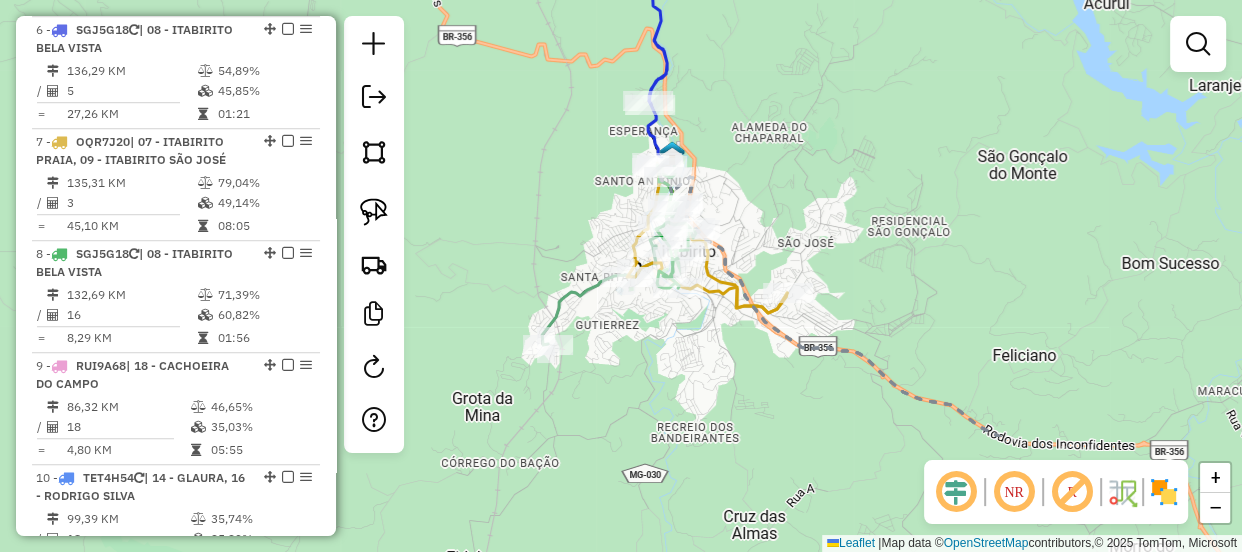 drag, startPoint x: 721, startPoint y: 385, endPoint x: 750, endPoint y: 215, distance: 172.4558 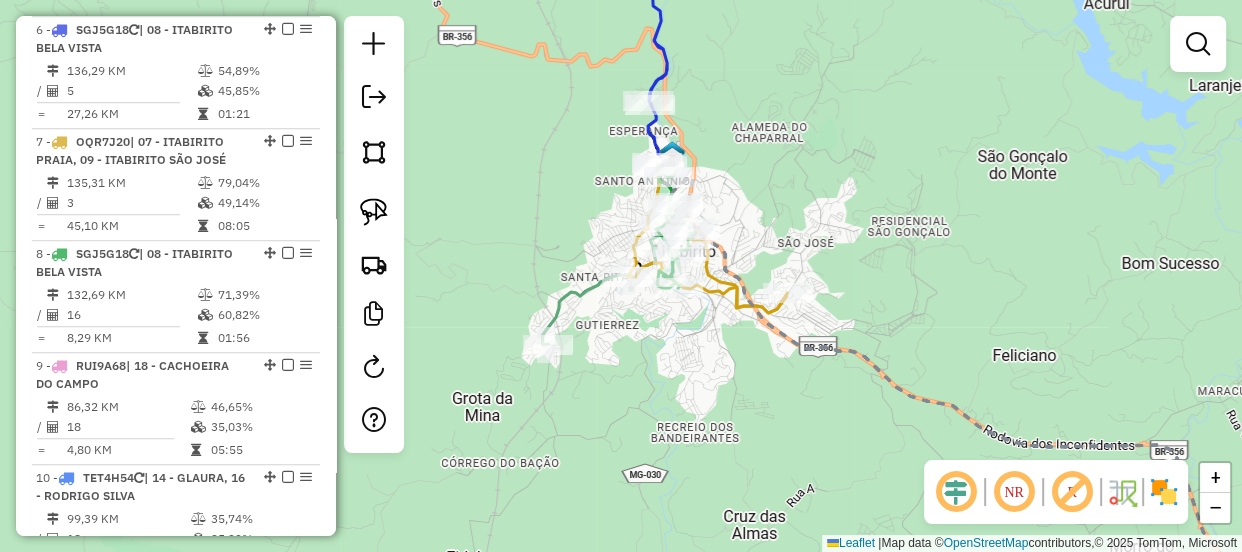click on "Janela de atendimento Grade de atendimento Capacidade Transportadoras Veículos Cliente Pedidos  Rotas Selecione os dias de semana para filtrar as janelas de atendimento  Seg   Ter   Qua   Qui   Sex   Sáb   Dom  Informe o período da janela de atendimento: De: Até:  Filtrar exatamente a janela do cliente  Considerar janela de atendimento padrão  Selecione os dias de semana para filtrar as grades de atendimento  Seg   Ter   Qua   Qui   Sex   Sáb   Dom   Considerar clientes sem dia de atendimento cadastrado  Clientes fora do dia de atendimento selecionado Filtrar as atividades entre os valores definidos abaixo:  Peso mínimo:   Peso máximo:   Cubagem mínima:   Cubagem máxima:   De:   Até:  Filtrar as atividades entre o tempo de atendimento definido abaixo:  De:   Até:   Considerar capacidade total dos clientes não roteirizados Transportadora: Selecione um ou mais itens Tipo de veículo: Selecione um ou mais itens Veículo: Selecione um ou mais itens Motorista: Selecione um ou mais itens Nome: Rótulo:" 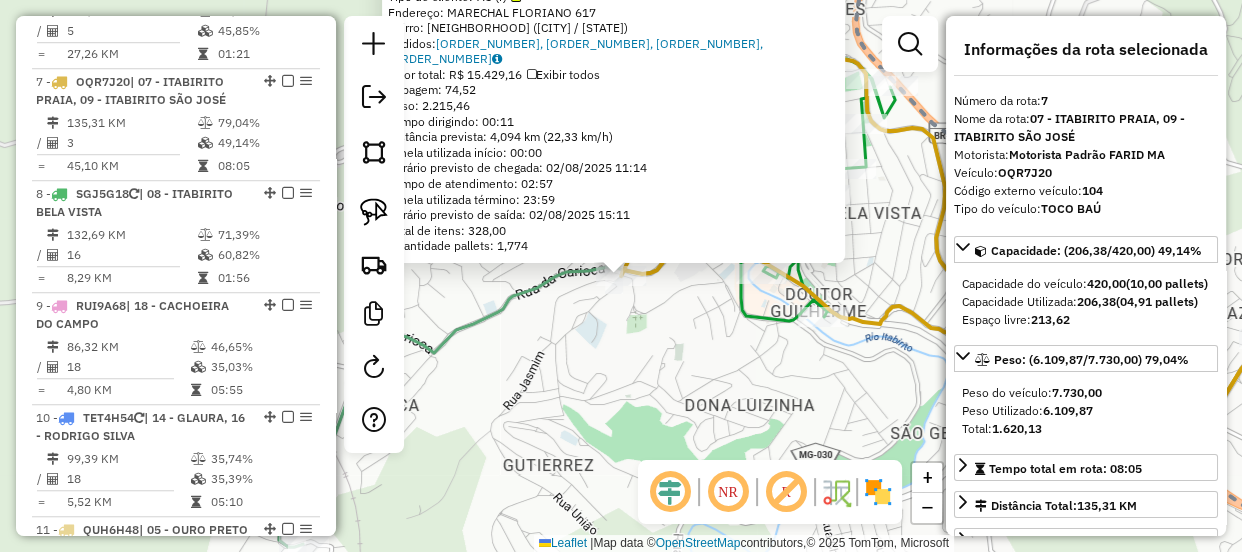 scroll, scrollTop: 1433, scrollLeft: 0, axis: vertical 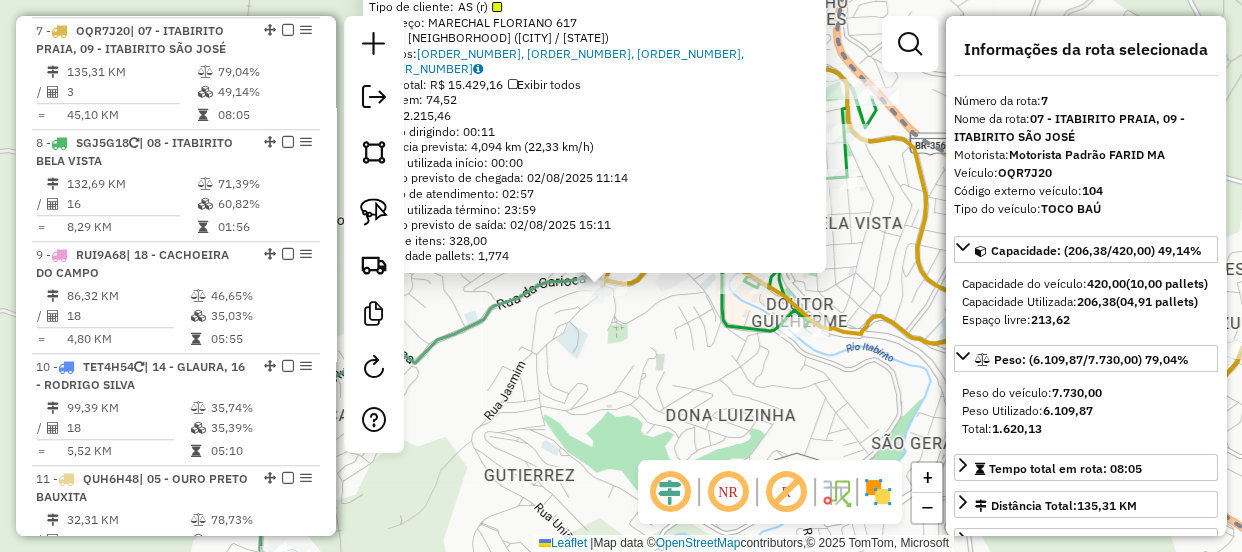 drag, startPoint x: 733, startPoint y: 364, endPoint x: 752, endPoint y: 361, distance: 19.235384 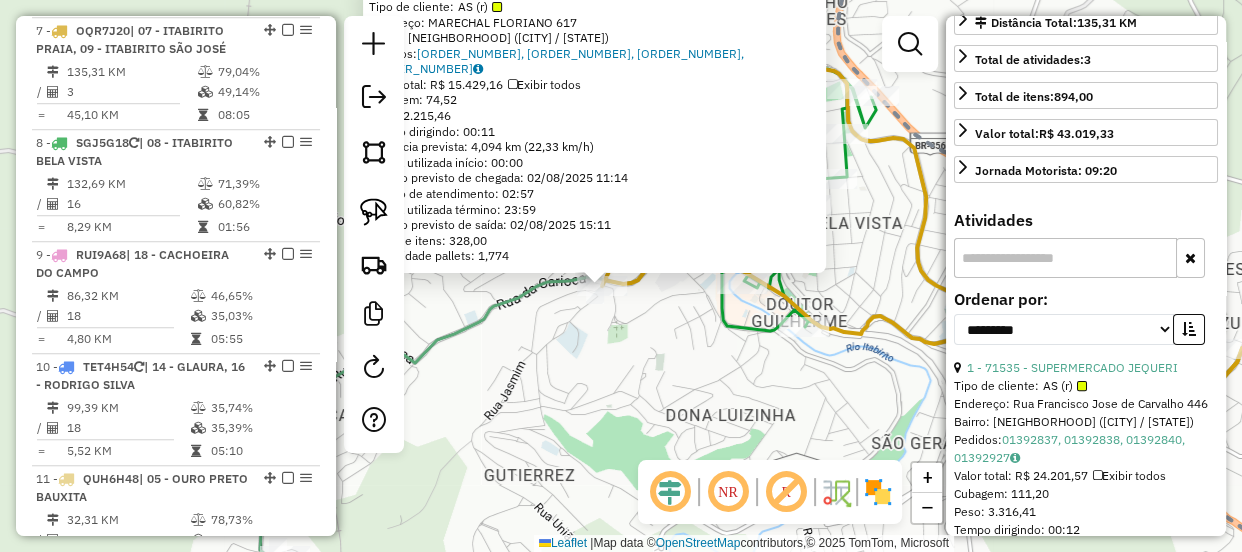 scroll, scrollTop: 545, scrollLeft: 0, axis: vertical 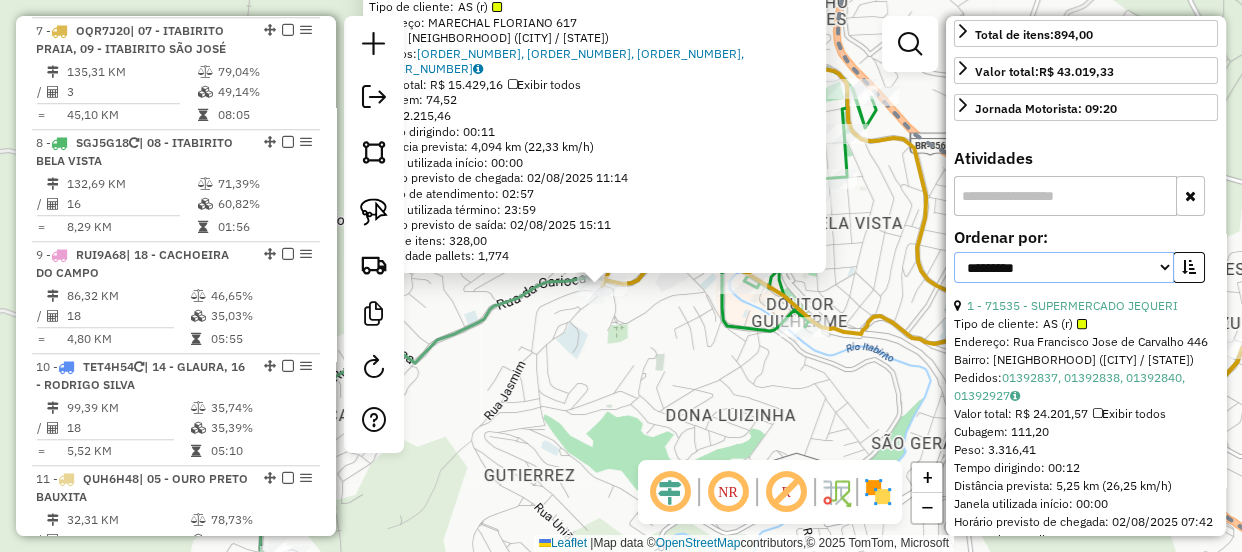 click on "**********" at bounding box center (1064, 267) 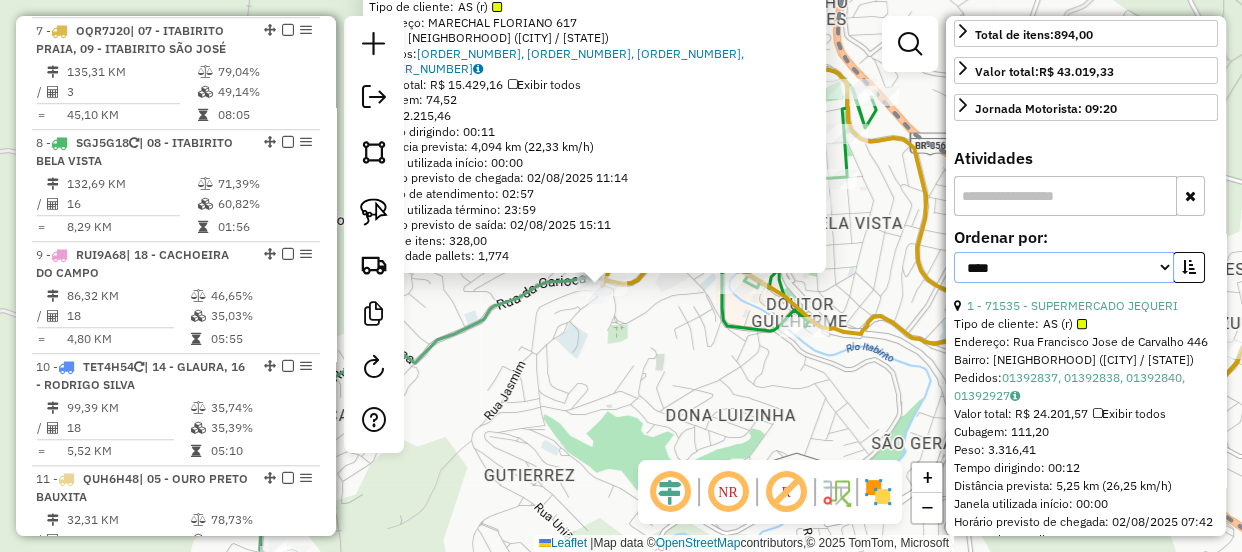 click on "**********" at bounding box center (1064, 267) 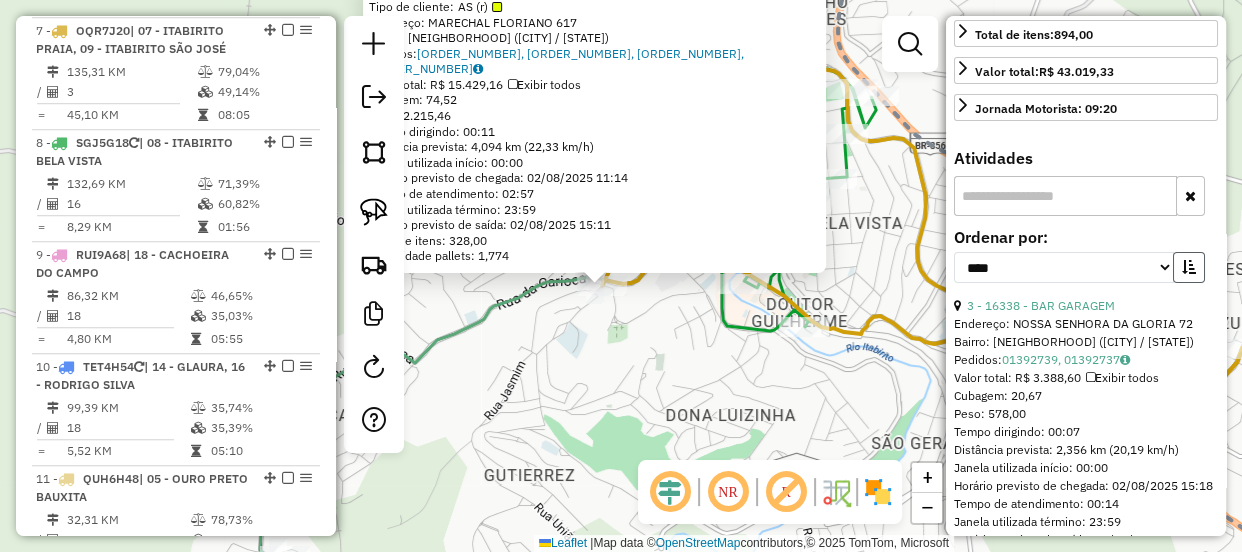 click at bounding box center [1189, 267] 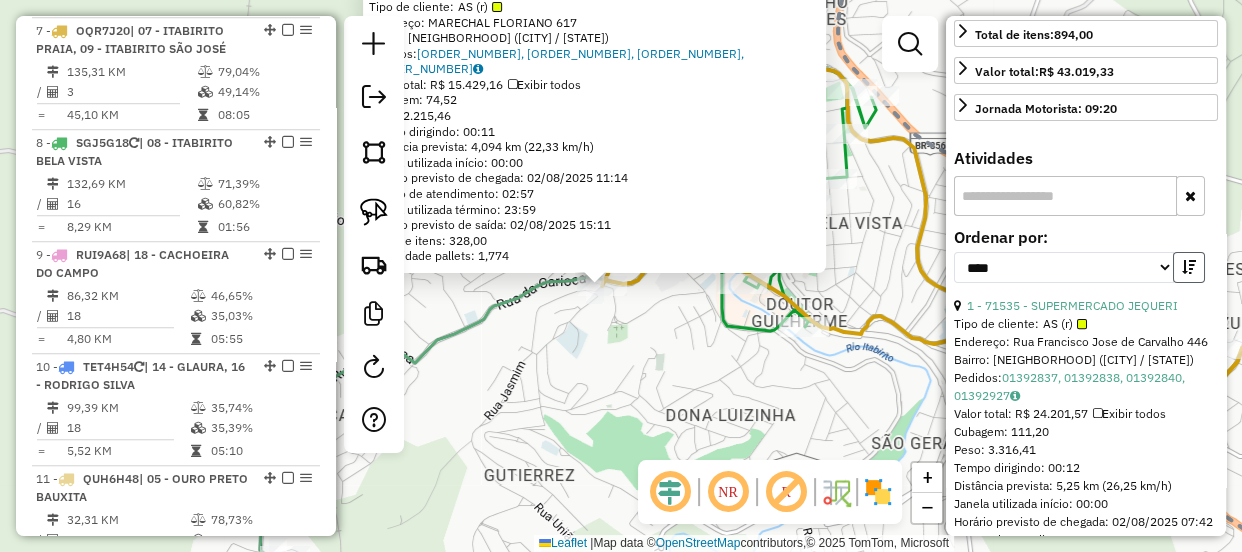 click at bounding box center [1189, 267] 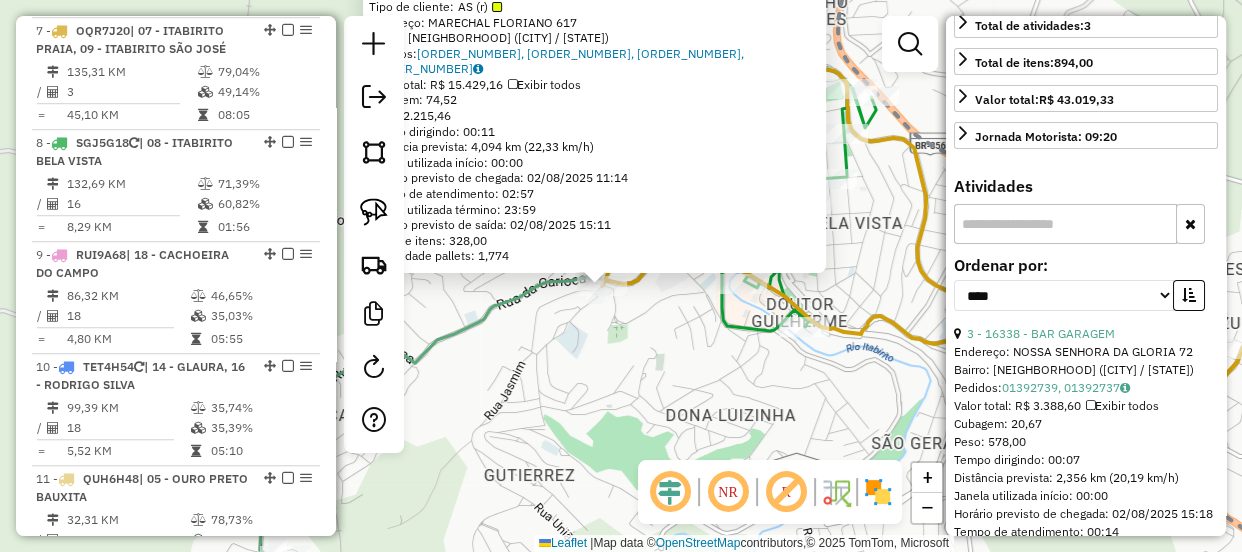 scroll, scrollTop: 608, scrollLeft: 0, axis: vertical 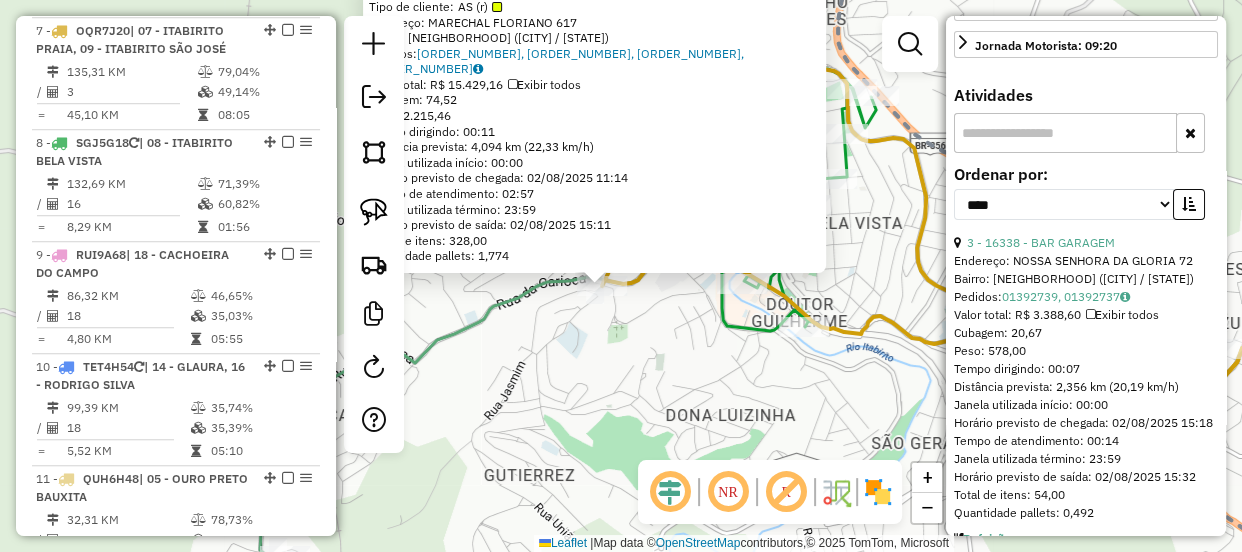 type 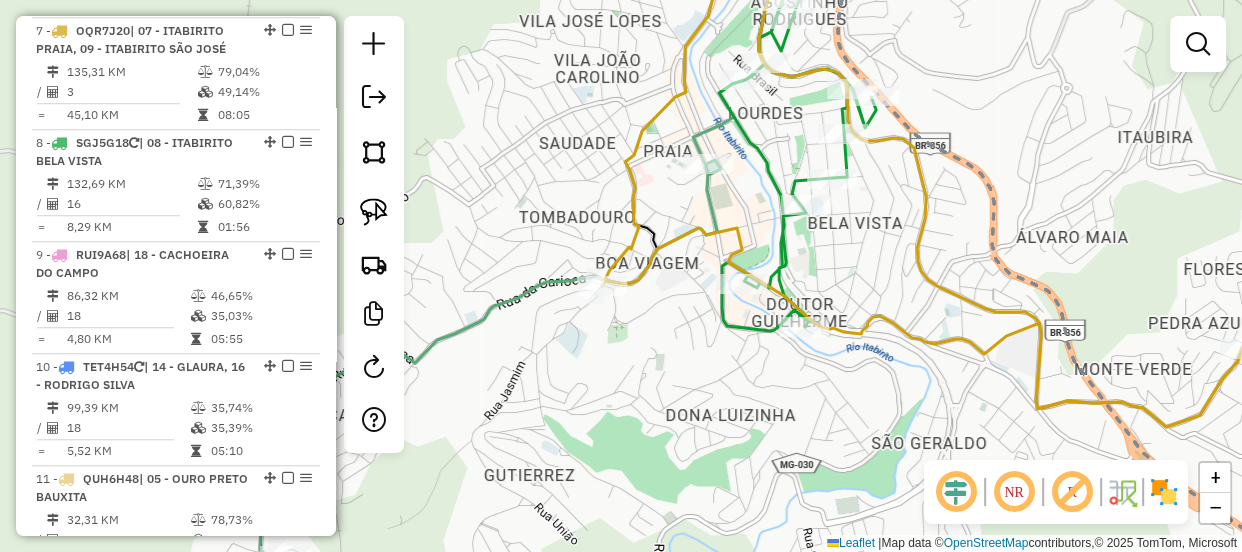 drag, startPoint x: 641, startPoint y: 351, endPoint x: 692, endPoint y: 394, distance: 66.70832 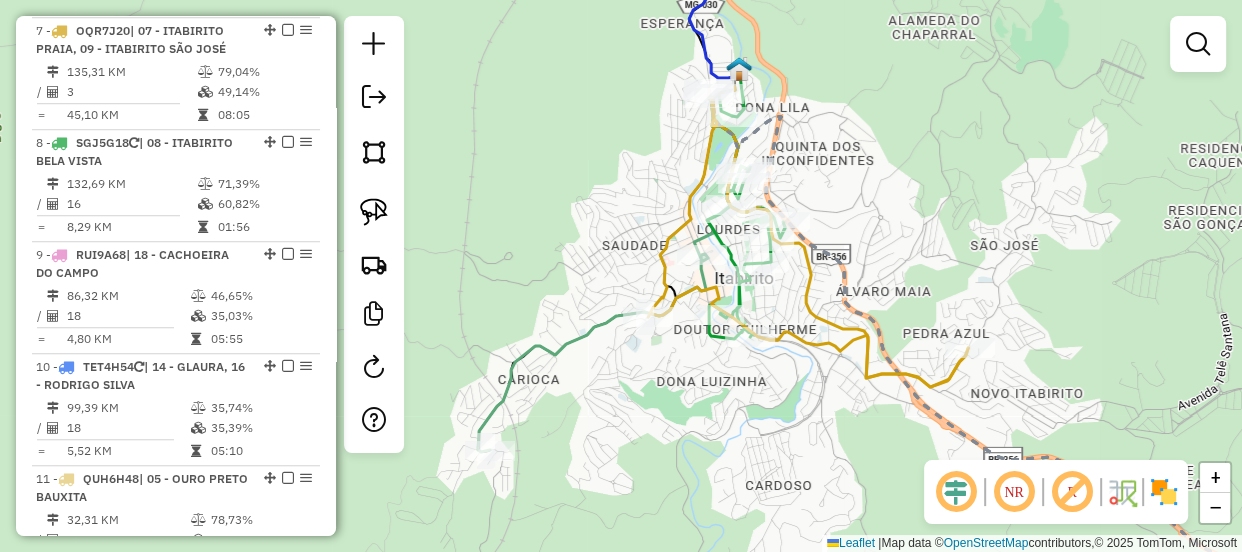 drag, startPoint x: 605, startPoint y: 300, endPoint x: 595, endPoint y: 282, distance: 20.59126 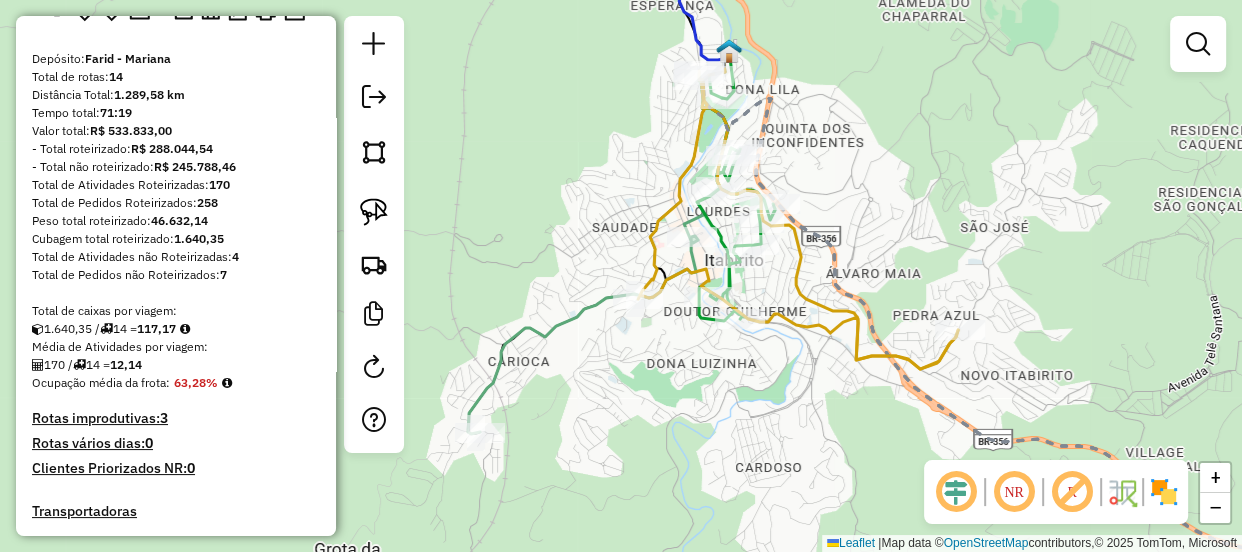 scroll, scrollTop: 0, scrollLeft: 0, axis: both 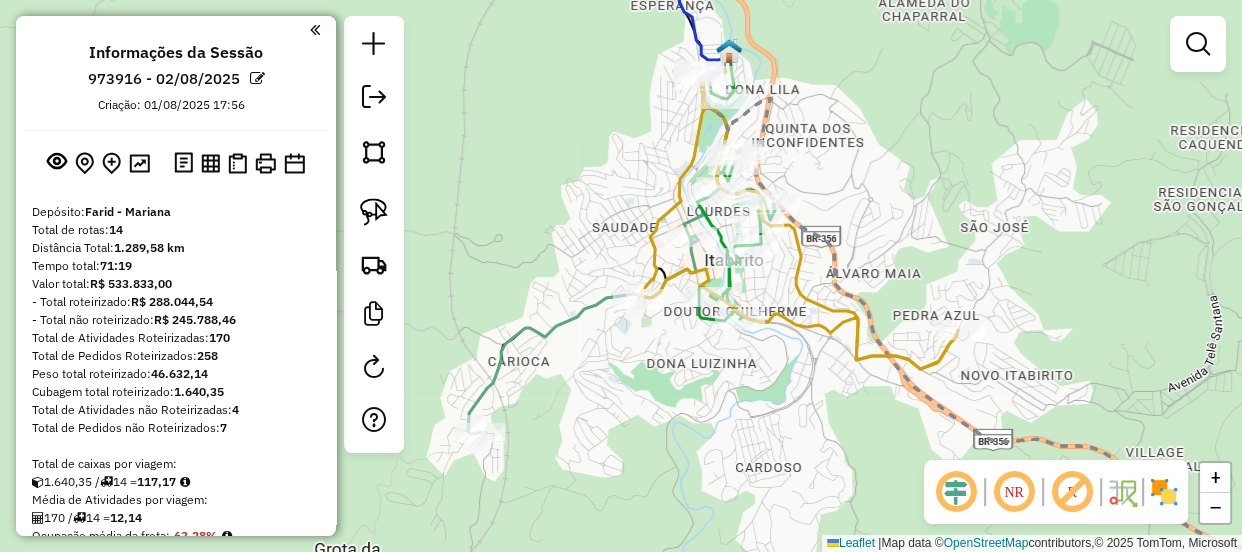 click on "Informações da Sessão [NUMBER] - [DATE]     Criação: [DATE] [TIME]   Depósito:  [NAME] - [CITY]  Total de rotas:  [NUMBER]  Distância Total:  [DISTANCE]  Tempo total:  [TIME]  Valor total:  R$ [PRICE]  - Total roteirizado:  R$ [PRICE]  - Total não roteirizado:  R$ [PRICE]  Total de Atividades Roteirizadas:  [NUMBER]  Total de Pedidos Roteirizados:  [NUMBER]  Peso total roteirizado:  [WEIGHT]  Cubagem total roteirizado:  [CUBAGE]  Total de Atividades não Roteirizadas:  [NUMBER]  Total de Pedidos não Roteirizados:  [NUMBER] Total de caixas por viagem:  [CUBAGE] /   [NUMBER] =  [NUMBER] Média de Atividades por viagem:  [NUMBER] /   [NUMBER] =  [NUMBER] Ocupação média da frota:  [PERCENTAGE]%   Rotas improdutivas:  [NUMBER]  Rotas vários dias:  [NUMBER]  Clientes Priorizados NR:  [NUMBER]  Transportadoras  Rotas  Recargas: [NUMBER]   Ver rotas   Ver veículos  Finalizar todas as rotas   1 -       [PLATE]   | 03 - [CITY] [NEIGHBORHOOD]  [DISTANCE]   [PERCENTAGE]%  /  [NUMBER]   [PERCENTAGE]%     =  [DISTANCE]   [TIME]   2 -       [PLATE]   [DISTANCE]   [PERCENTAGE]%  /" at bounding box center [176, 276] 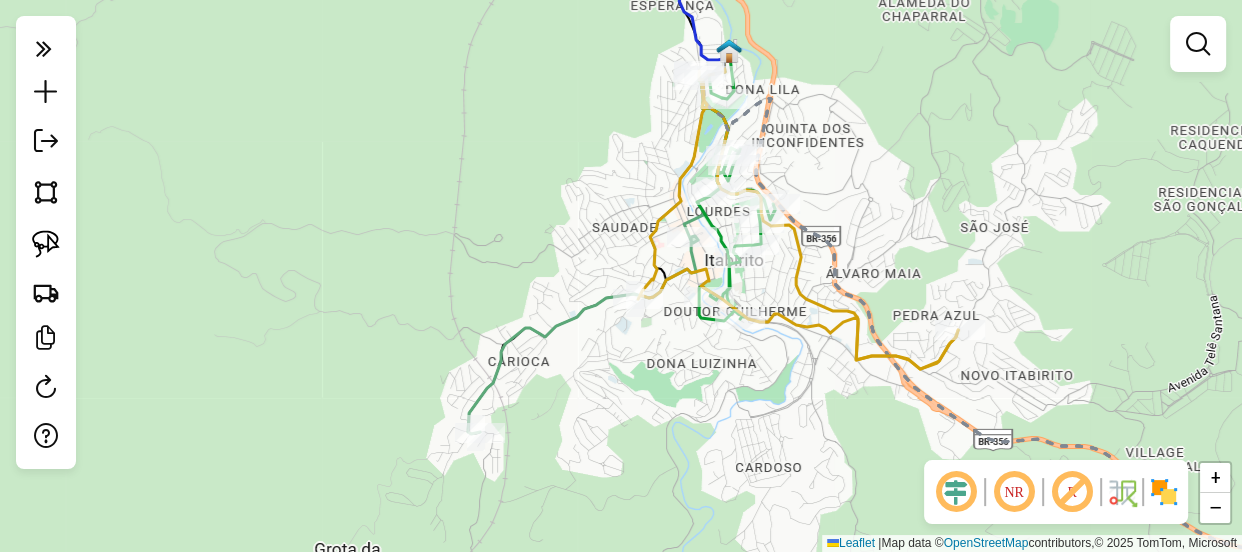 drag, startPoint x: 538, startPoint y: 116, endPoint x: 570, endPoint y: 147, distance: 44.553337 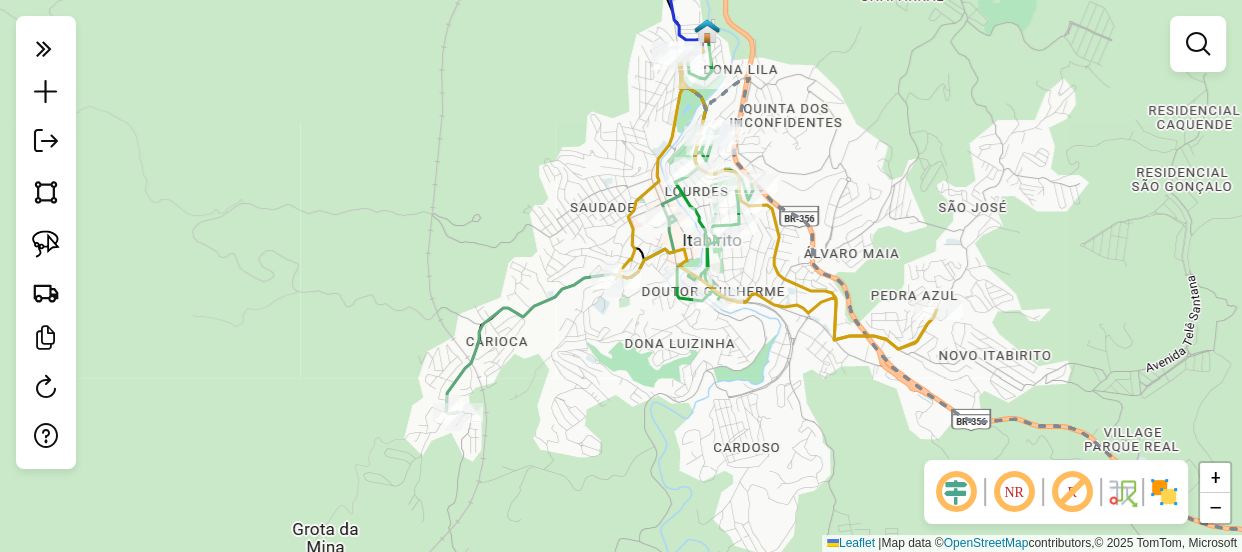 drag, startPoint x: 550, startPoint y: 131, endPoint x: 475, endPoint y: 93, distance: 84.07735 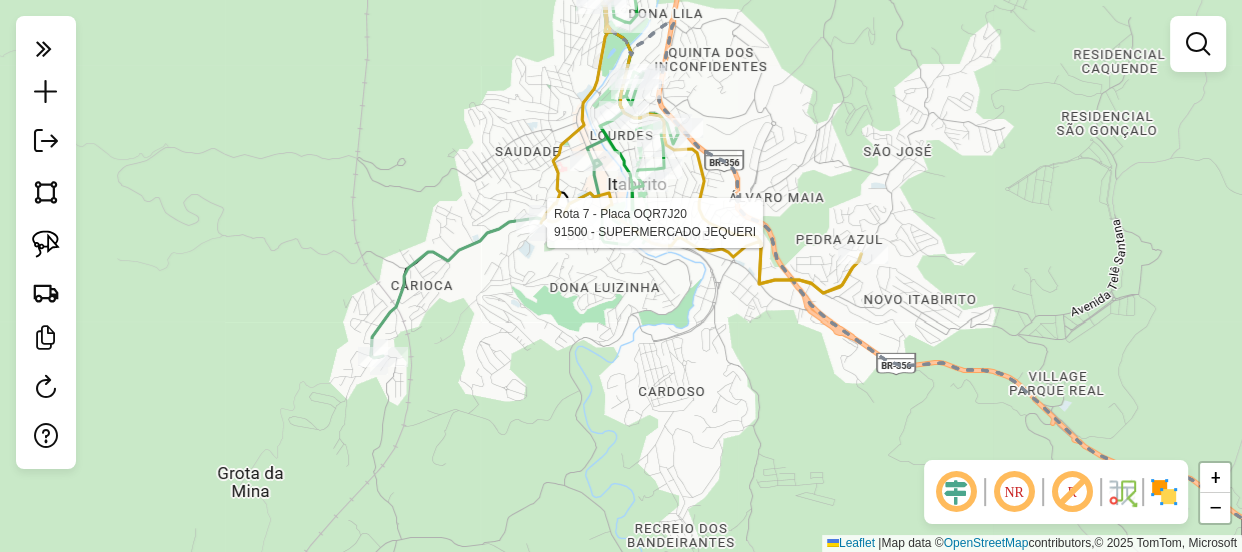 select on "*********" 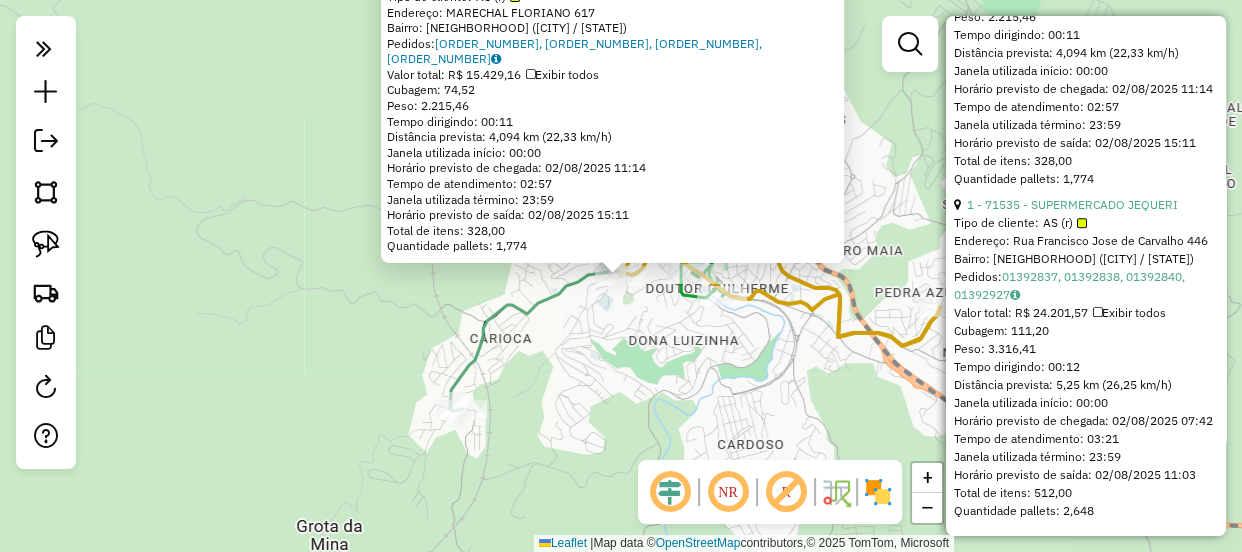 scroll, scrollTop: 1426, scrollLeft: 0, axis: vertical 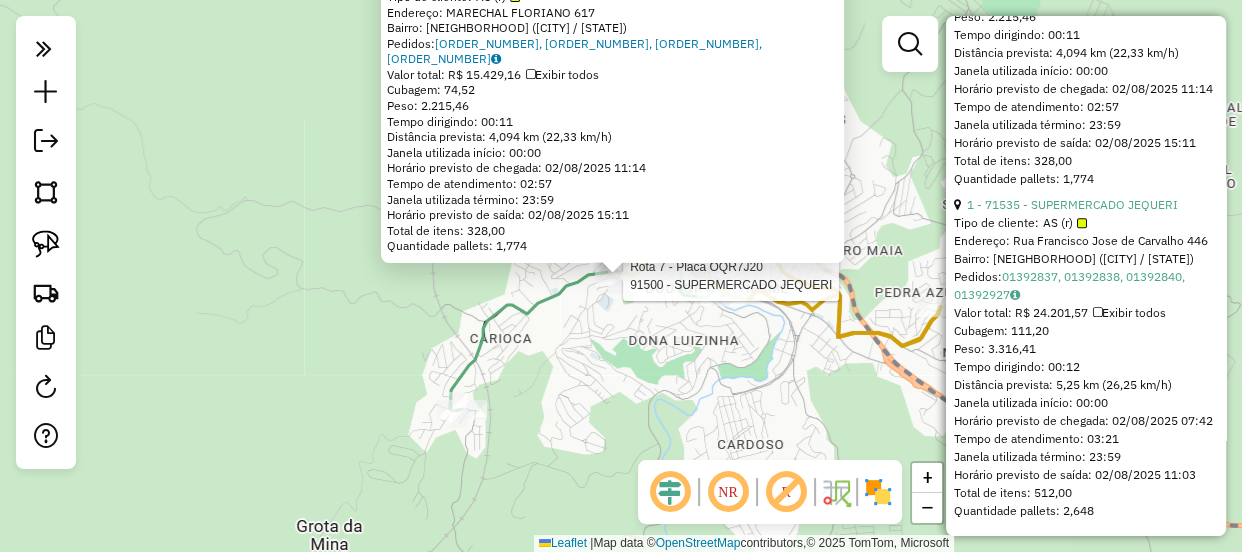 click on "Rota [NUMBER] - Placa [PLATE]  [NUMBER] - [COMPANY_NAME] [NUMBER] - [COMPANY_NAME]  Tipo de cliente:   AS (r)   Endereço:  [STREET_NAME] [NUMBER]   Bairro: [NEIGHBORHOOD] ([CITY] / [STATE])   Pedidos:  [ORDER_NUMBER], [ORDER_NUMBER], [ORDER_NUMBER], [ORDER_NUMBER]   Valor total: R$ [PRICE]   Exibir todos   Cubagem: [CUBAGE]  Peso: [WEIGHT]  Tempo dirigindo: [TIME]   Distância prevista: [DISTANCE] km ([SPEED] km/h)   Janela utilizada início: [TIME]   Horário previsto de chegada: [DATE] [TIME]   Tempo de atendimento: [TIME]   Janela utilizada término: [TIME]   Horário previsto de saída: [DATE] [TIME]   Total de itens: [NUMBER]   Quantidade pallets: [NUMBER]  × Janela de atendimento Grade de atendimento Capacidade Transportadoras Veículos Cliente Pedidos  Rotas Selecione os dias de semana para filtrar as janelas de atendimento  Seg   Ter   Qua   Qui   Sex   Sáb   Dom  Informe o período da janela de atendimento: De: Até:  Filtrar exatamente a janela do cliente  Considerar janela de atendimento padrão   Seg   Ter   Qua   Qui   Sex   Sáb   Dom" 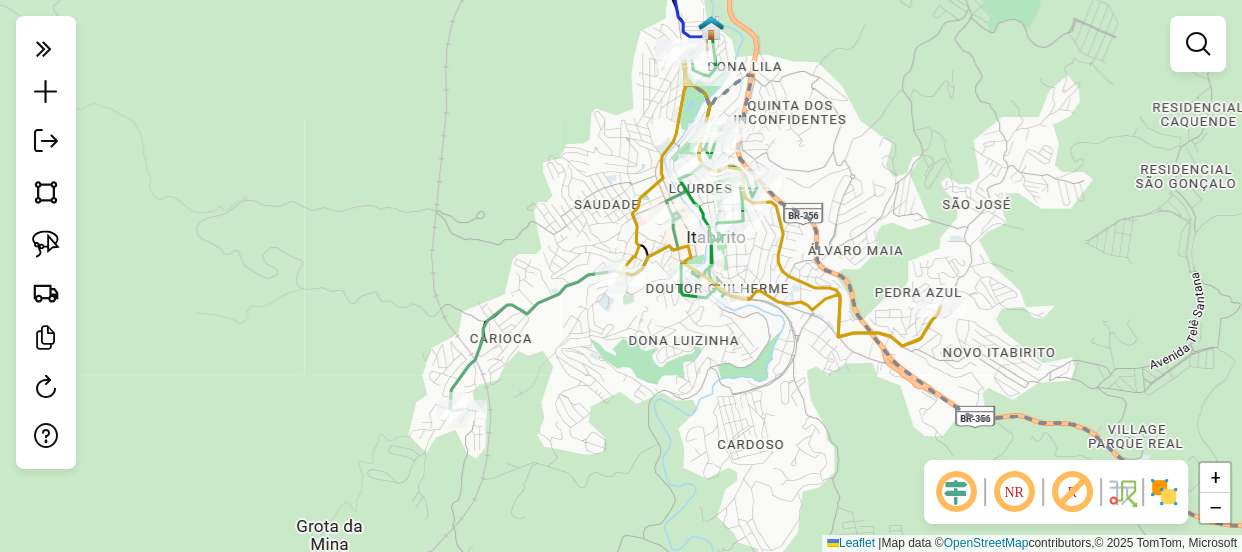 drag, startPoint x: 749, startPoint y: 409, endPoint x: 582, endPoint y: 314, distance: 192.13016 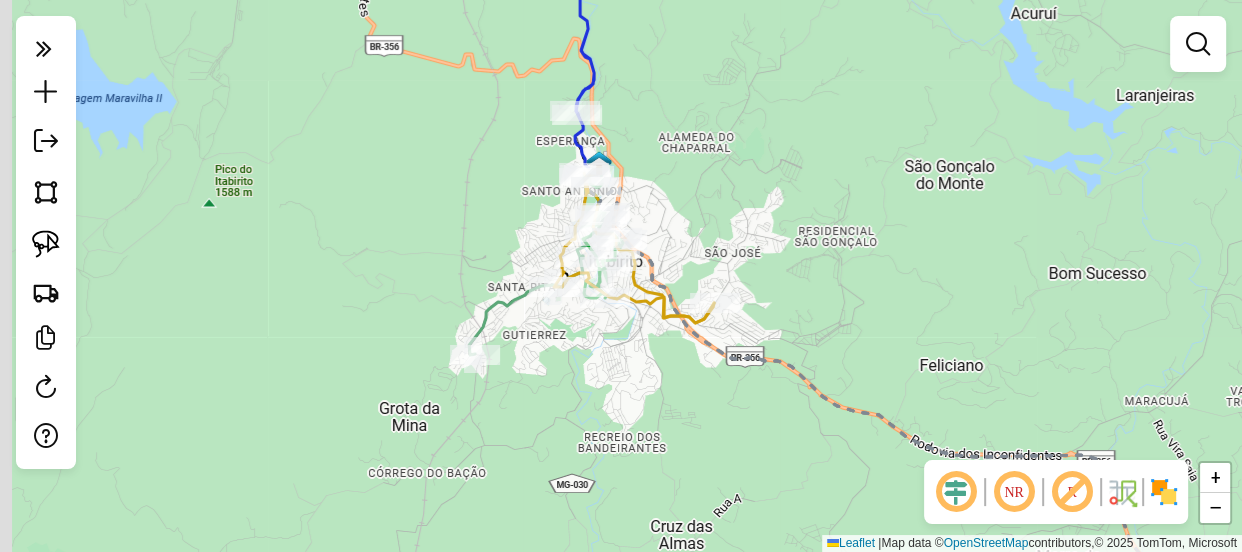 drag, startPoint x: 563, startPoint y: 322, endPoint x: 621, endPoint y: 378, distance: 80.622574 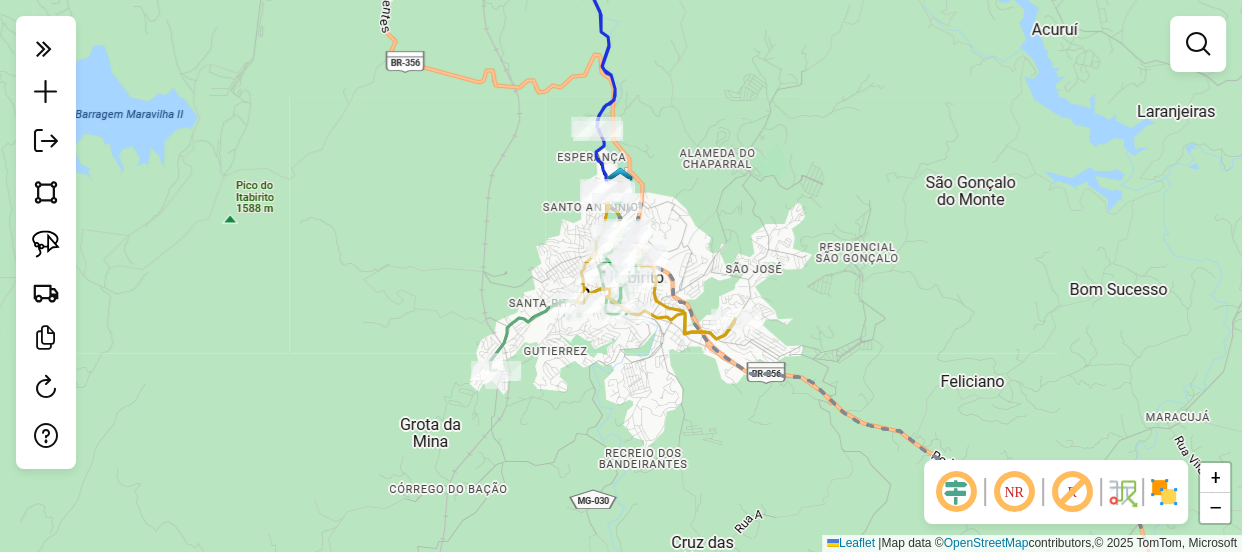 drag, startPoint x: 679, startPoint y: 375, endPoint x: 719, endPoint y: 421, distance: 60.959003 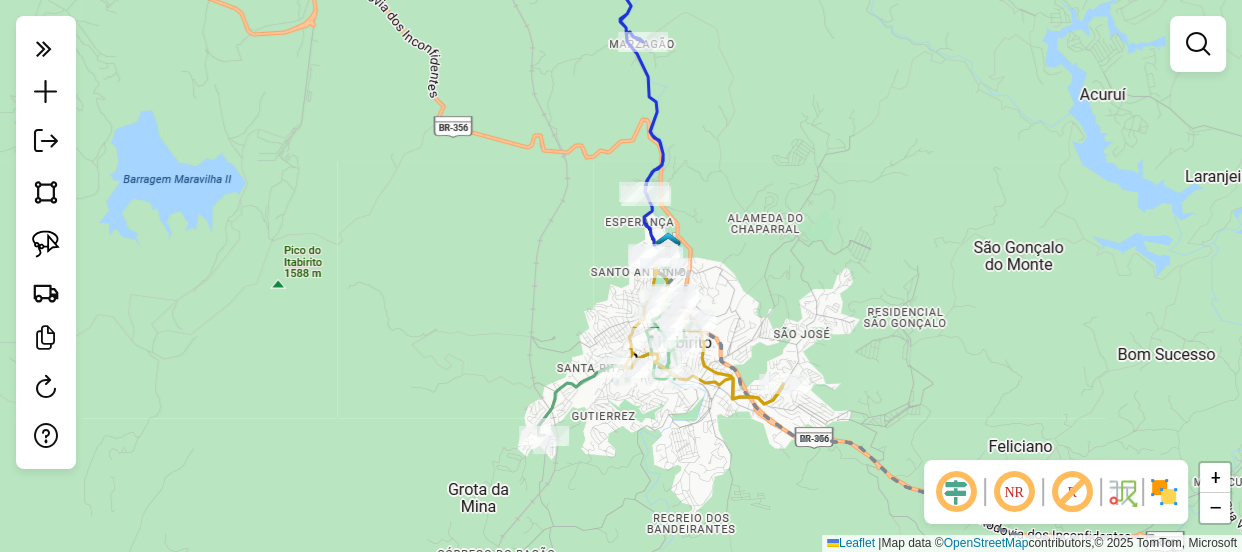 drag, startPoint x: 709, startPoint y: 403, endPoint x: 713, endPoint y: 422, distance: 19.416489 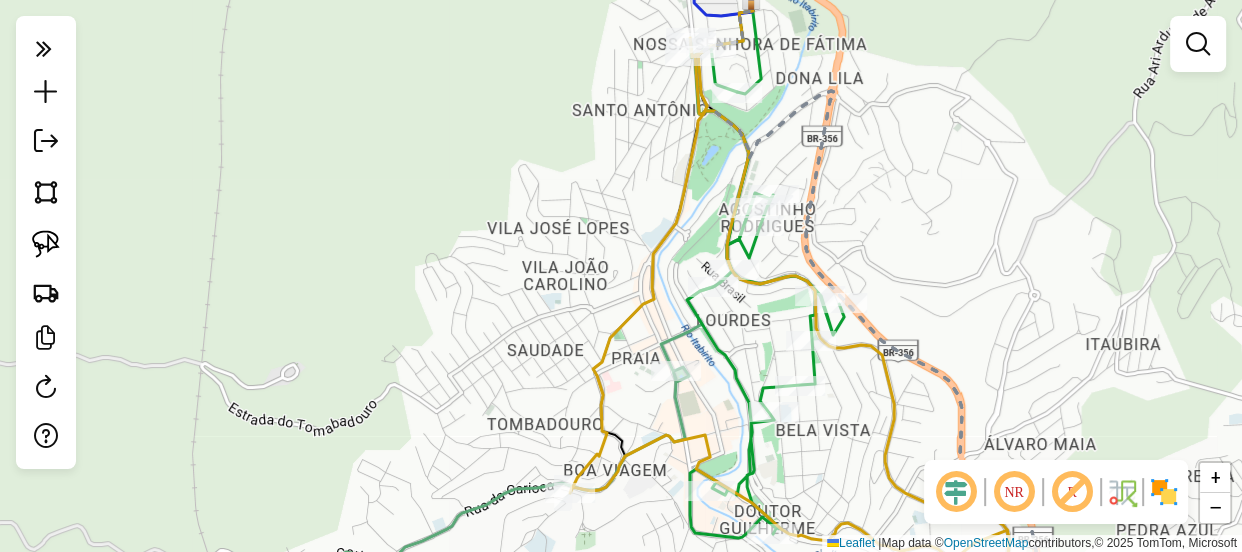 drag, startPoint x: 678, startPoint y: 270, endPoint x: 681, endPoint y: 324, distance: 54.08327 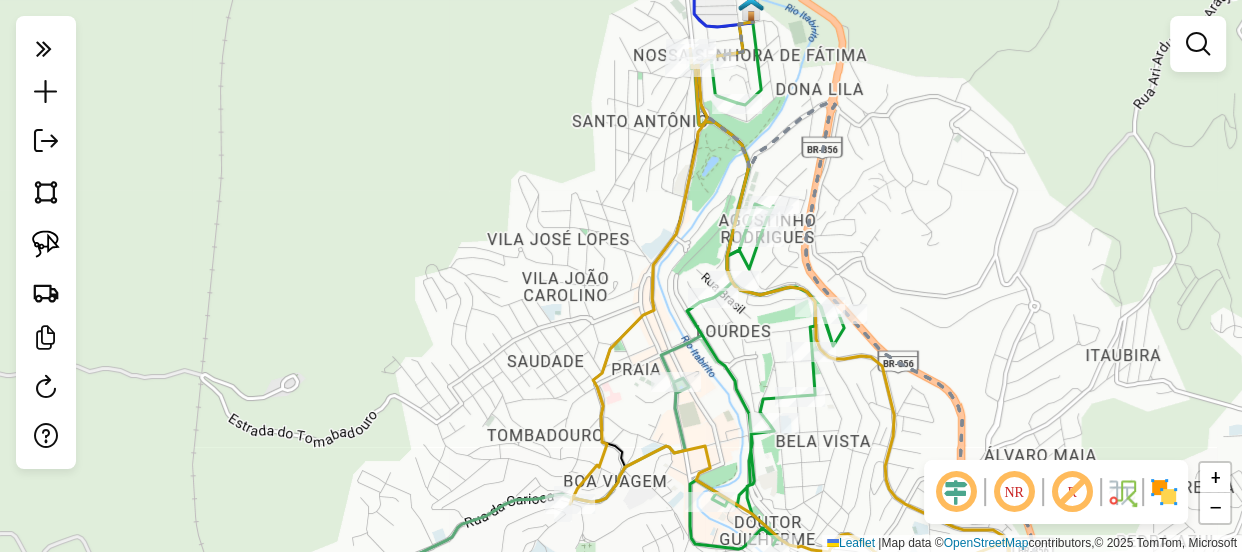 click on "Janela de atendimento Grade de atendimento Capacidade Transportadoras Veículos Cliente Pedidos  Rotas Selecione os dias de semana para filtrar as janelas de atendimento  Seg   Ter   Qua   Qui   Sex   Sáb   Dom  Informe o período da janela de atendimento: De: Até:  Filtrar exatamente a janela do cliente  Considerar janela de atendimento padrão  Selecione os dias de semana para filtrar as grades de atendimento  Seg   Ter   Qua   Qui   Sex   Sáb   Dom   Considerar clientes sem dia de atendimento cadastrado  Clientes fora do dia de atendimento selecionado Filtrar as atividades entre os valores definidos abaixo:  Peso mínimo:   Peso máximo:   Cubagem mínima:   Cubagem máxima:   De:   Até:  Filtrar as atividades entre o tempo de atendimento definido abaixo:  De:   Até:   Considerar capacidade total dos clientes não roteirizados Transportadora: Selecione um ou mais itens Tipo de veículo: Selecione um ou mais itens Veículo: Selecione um ou mais itens Motorista: Selecione um ou mais itens Nome: Rótulo:" 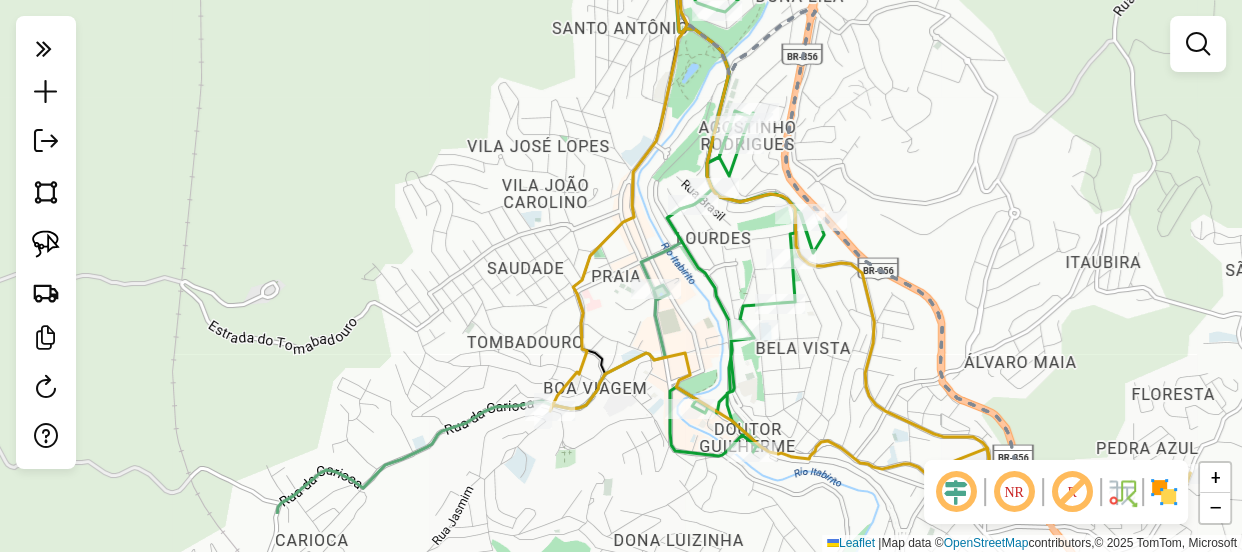 drag, startPoint x: 509, startPoint y: 190, endPoint x: 511, endPoint y: 155, distance: 35.057095 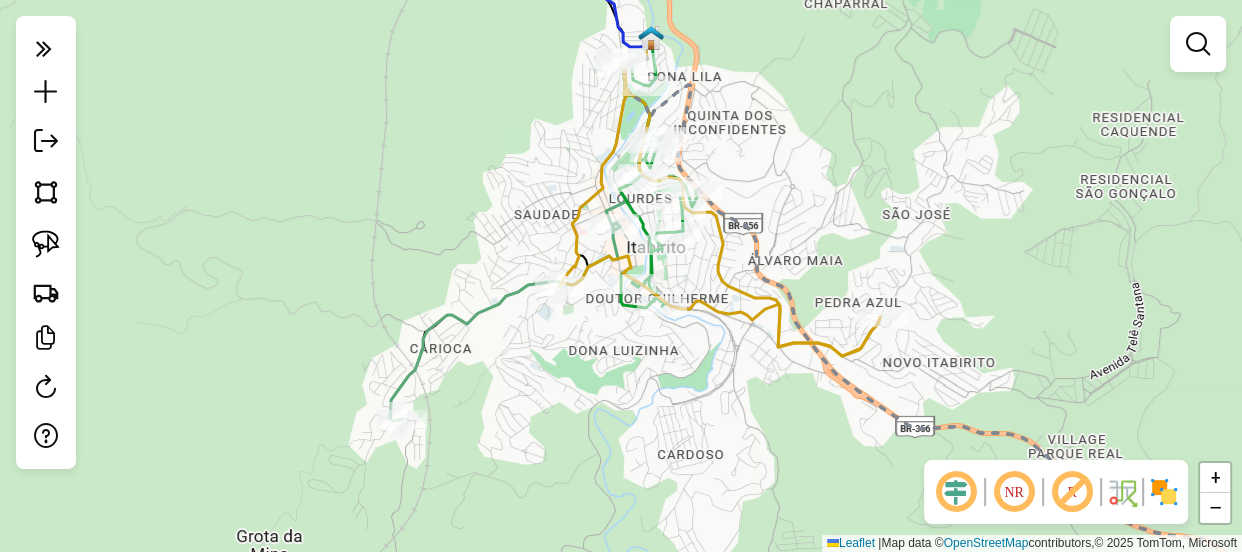 drag, startPoint x: 489, startPoint y: 309, endPoint x: 520, endPoint y: 290, distance: 36.359318 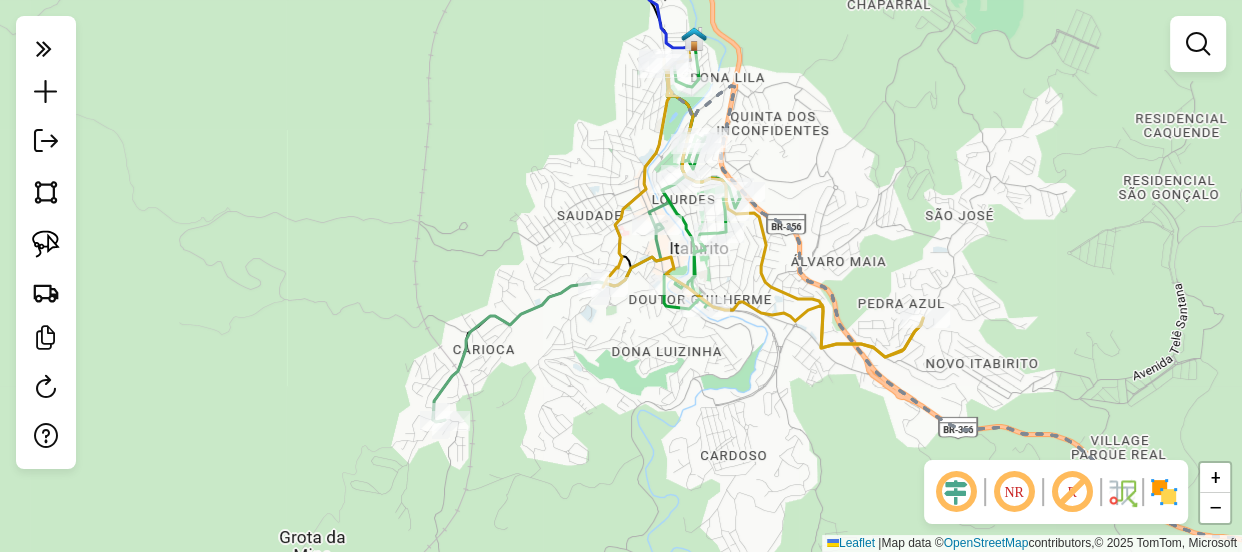 drag, startPoint x: 501, startPoint y: 355, endPoint x: 517, endPoint y: 370, distance: 21.931713 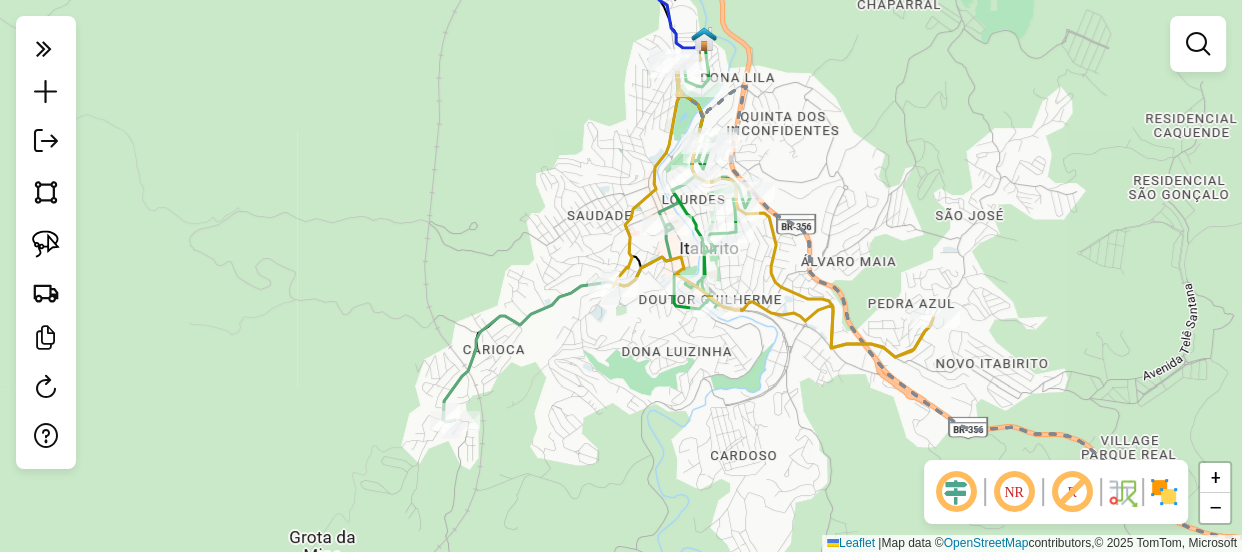 drag, startPoint x: 541, startPoint y: 374, endPoint x: 621, endPoint y: 352, distance: 82.96987 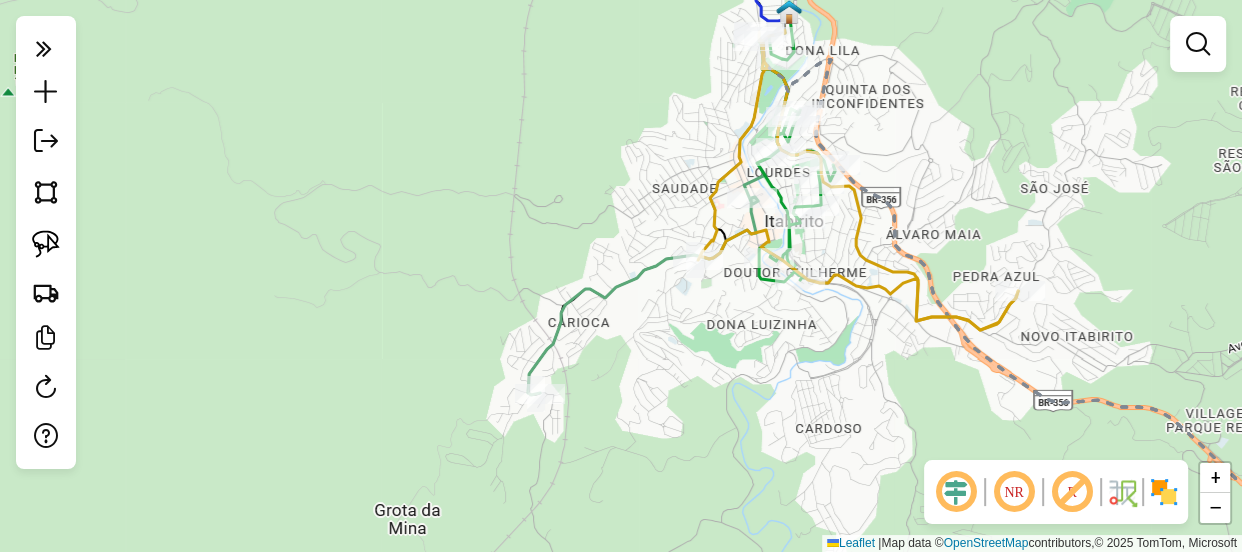 click on "Janela de atendimento Grade de atendimento Capacidade Transportadoras Veículos Cliente Pedidos  Rotas Selecione os dias de semana para filtrar as janelas de atendimento  Seg   Ter   Qua   Qui   Sex   Sáb   Dom  Informe o período da janela de atendimento: De: Até:  Filtrar exatamente a janela do cliente  Considerar janela de atendimento padrão  Selecione os dias de semana para filtrar as grades de atendimento  Seg   Ter   Qua   Qui   Sex   Sáb   Dom   Considerar clientes sem dia de atendimento cadastrado  Clientes fora do dia de atendimento selecionado Filtrar as atividades entre os valores definidos abaixo:  Peso mínimo:   Peso máximo:   Cubagem mínima:   Cubagem máxima:   De:   Até:  Filtrar as atividades entre o tempo de atendimento definido abaixo:  De:   Até:   Considerar capacidade total dos clientes não roteirizados Transportadora: Selecione um ou mais itens Tipo de veículo: Selecione um ou mais itens Veículo: Selecione um ou mais itens Motorista: Selecione um ou mais itens Nome: Rótulo:" 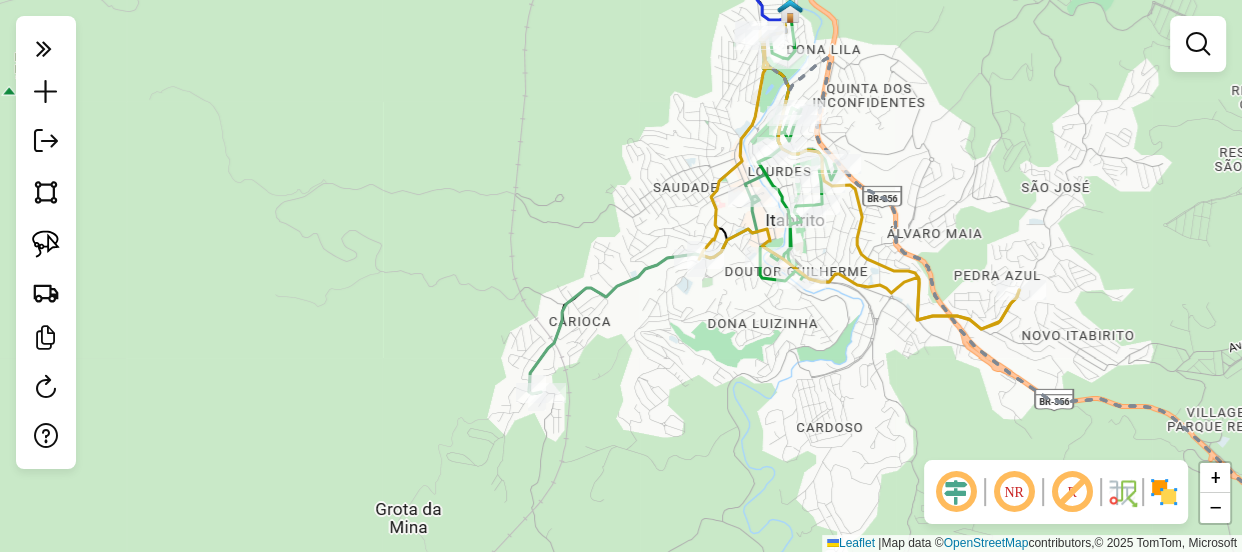 click on "Janela de atendimento Grade de atendimento Capacidade Transportadoras Veículos Cliente Pedidos  Rotas Selecione os dias de semana para filtrar as janelas de atendimento  Seg   Ter   Qua   Qui   Sex   Sáb   Dom  Informe o período da janela de atendimento: De: Até:  Filtrar exatamente a janela do cliente  Considerar janela de atendimento padrão  Selecione os dias de semana para filtrar as grades de atendimento  Seg   Ter   Qua   Qui   Sex   Sáb   Dom   Considerar clientes sem dia de atendimento cadastrado  Clientes fora do dia de atendimento selecionado Filtrar as atividades entre os valores definidos abaixo:  Peso mínimo:   Peso máximo:   Cubagem mínima:   Cubagem máxima:   De:   Até:  Filtrar as atividades entre o tempo de atendimento definido abaixo:  De:   Até:   Considerar capacidade total dos clientes não roteirizados Transportadora: Selecione um ou mais itens Tipo de veículo: Selecione um ou mais itens Veículo: Selecione um ou mais itens Motorista: Selecione um ou mais itens Nome: Rótulo:" 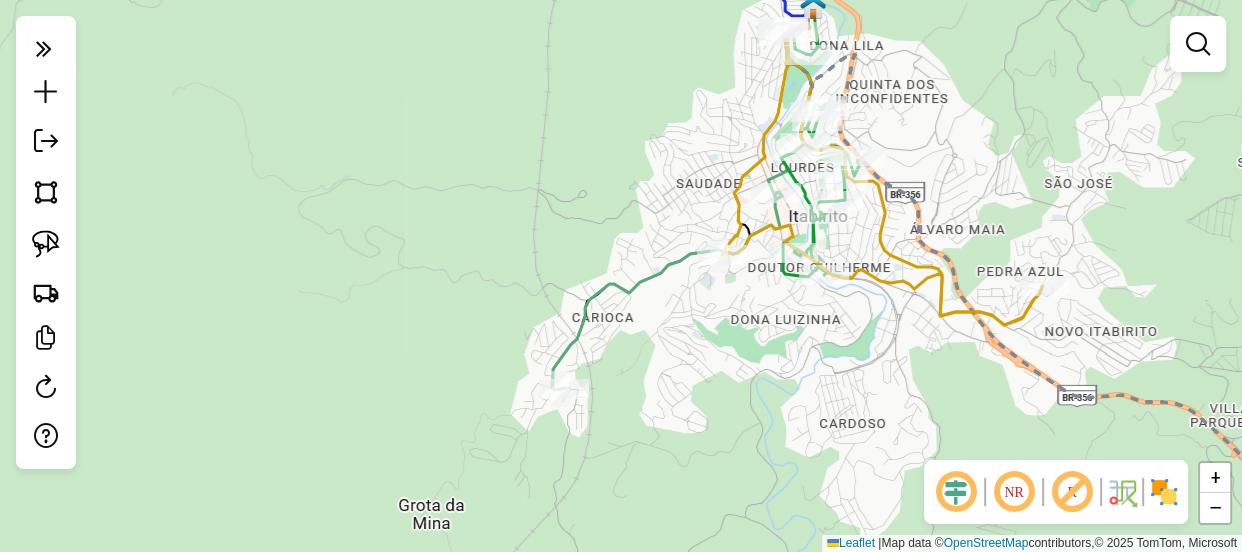 drag, startPoint x: 750, startPoint y: 340, endPoint x: 768, endPoint y: 342, distance: 18.110771 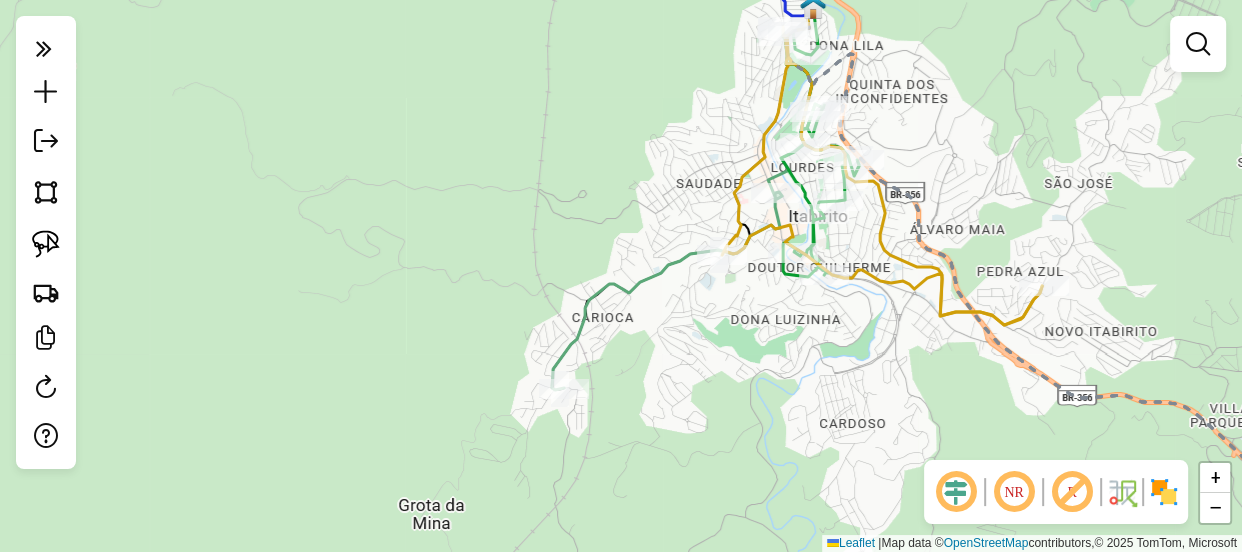 drag, startPoint x: 763, startPoint y: 335, endPoint x: 778, endPoint y: 366, distance: 34.43835 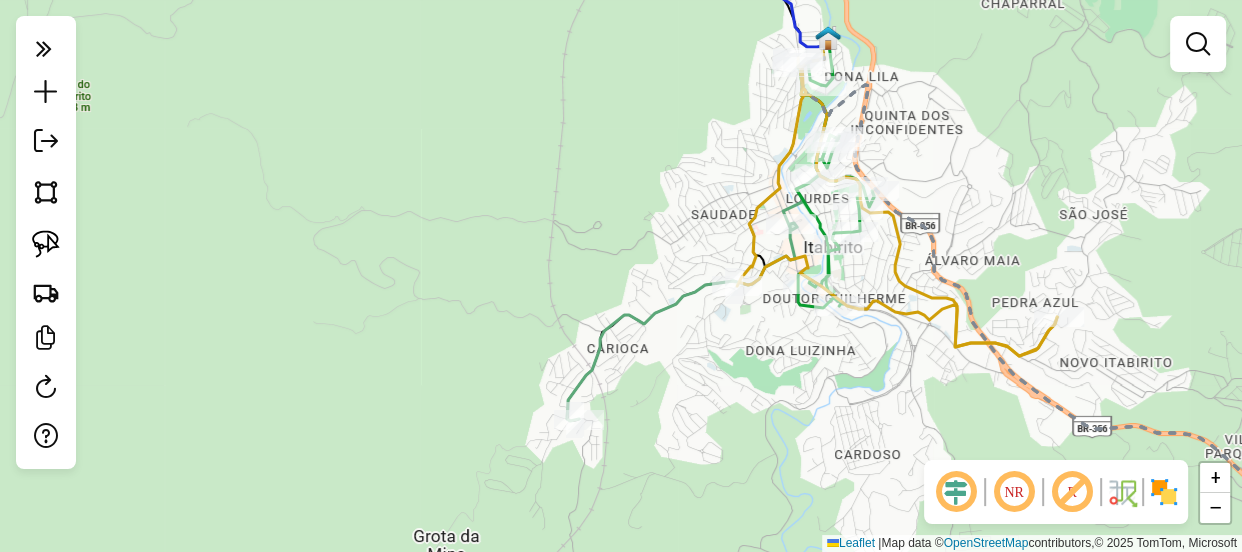 click on "Janela de atendimento Grade de atendimento Capacidade Transportadoras Veículos Cliente Pedidos  Rotas Selecione os dias de semana para filtrar as janelas de atendimento  Seg   Ter   Qua   Qui   Sex   Sáb   Dom  Informe o período da janela de atendimento: De: Até:  Filtrar exatamente a janela do cliente  Considerar janela de atendimento padrão  Selecione os dias de semana para filtrar as grades de atendimento  Seg   Ter   Qua   Qui   Sex   Sáb   Dom   Considerar clientes sem dia de atendimento cadastrado  Clientes fora do dia de atendimento selecionado Filtrar as atividades entre os valores definidos abaixo:  Peso mínimo:   Peso máximo:   Cubagem mínima:   Cubagem máxima:   De:   Até:  Filtrar as atividades entre o tempo de atendimento definido abaixo:  De:   Até:   Considerar capacidade total dos clientes não roteirizados Transportadora: Selecione um ou mais itens Tipo de veículo: Selecione um ou mais itens Veículo: Selecione um ou mais itens Motorista: Selecione um ou mais itens Nome: Rótulo:" 